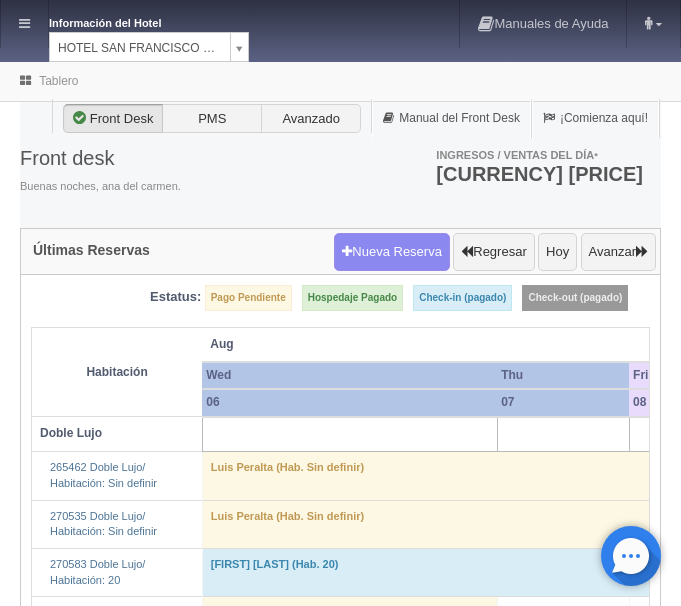 scroll, scrollTop: 0, scrollLeft: 0, axis: both 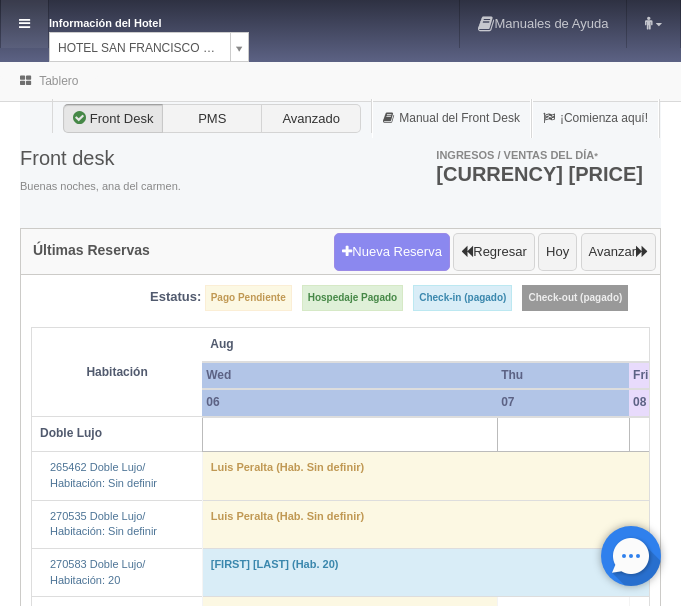 click at bounding box center (24, 24) 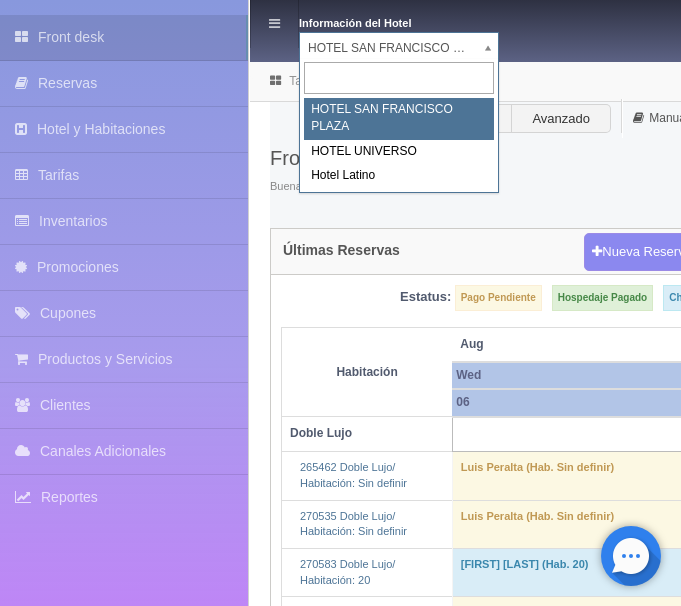 click on "Información del Hotel
HOTEL SAN FRANCISCO PLAZA
HOTEL SAN FRANCISCO PLAZA
HOTEL UNIVERSO
Hotel Latino
Manuales de Ayuda
Actualizaciones recientes
ana del carmen
Mi Perfil
Salir / Log Out
Procesando...
Front desk
Reservas
Hotel y Habitaciones
Tarifas
Inventarios
Promociones
Cupones
Productos y Servicios" at bounding box center (340, 1718) 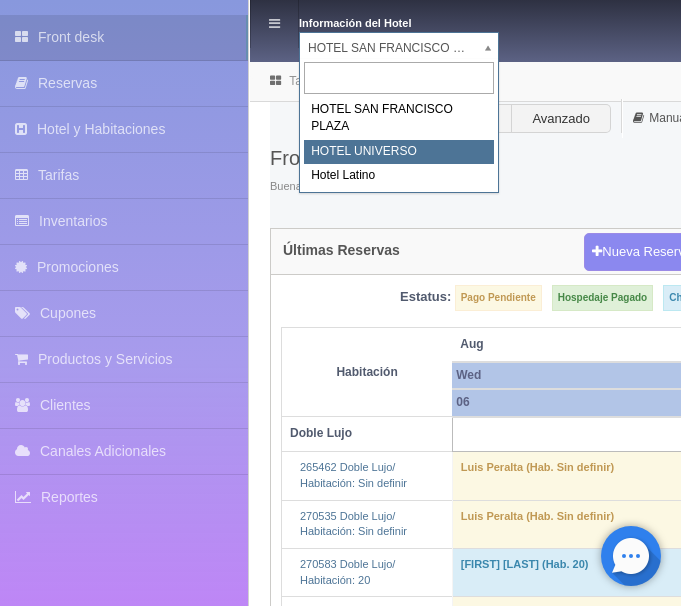 select on "358" 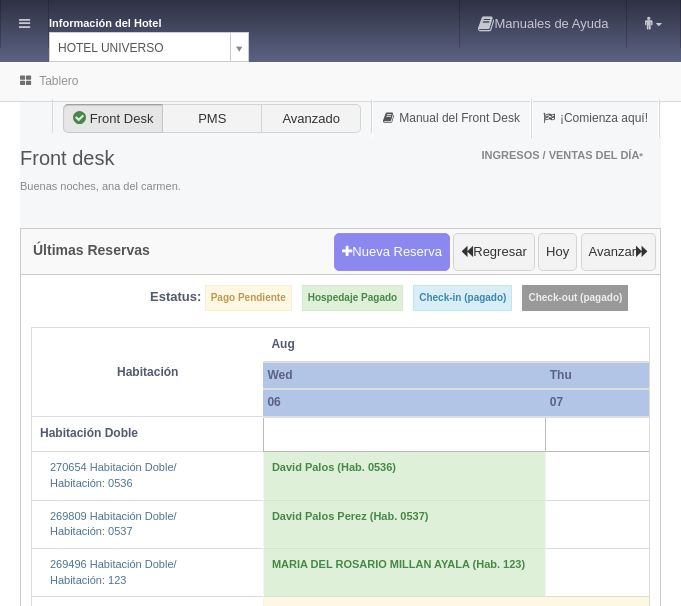 scroll, scrollTop: 0, scrollLeft: 0, axis: both 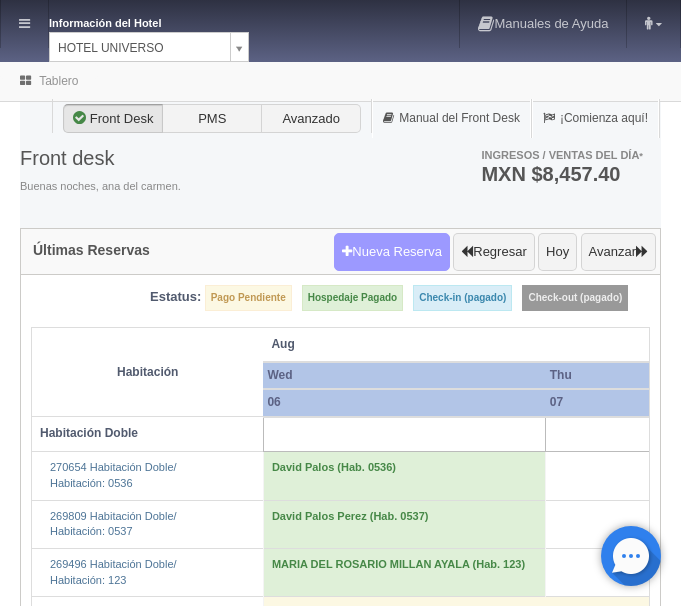 click on "Nueva Reserva" at bounding box center [392, 252] 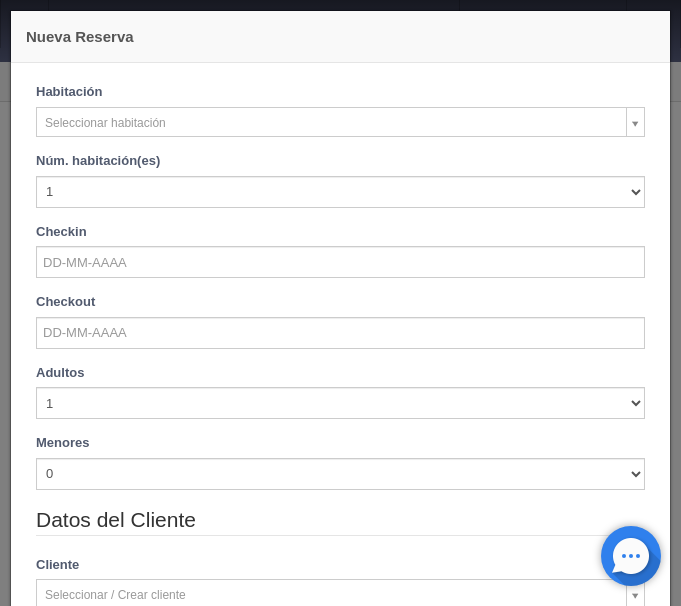 checkbox on "false" 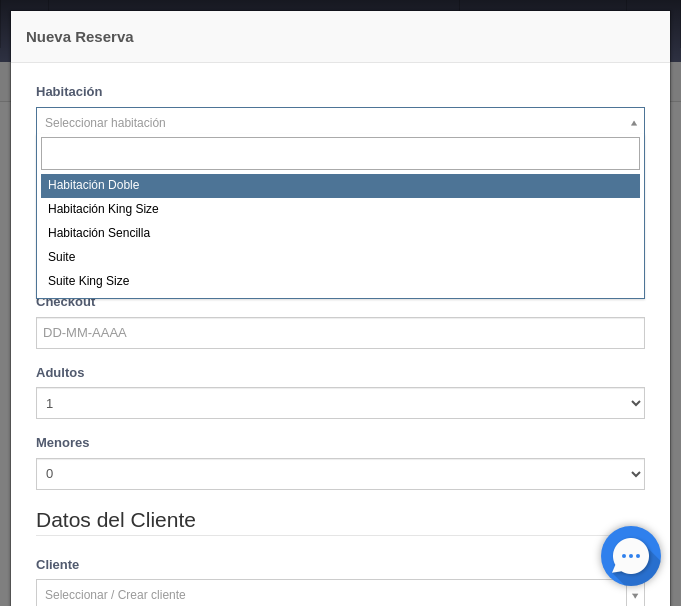 click on "Información del Hotel
HOTEL UNIVERSO
HOTEL SAN FRANCISCO PLAZA
HOTEL UNIVERSO
Hotel Latino
Manuales de Ayuda
Actualizaciones recientes
ana del carmen
Mi Perfil
Salir / Log Out
Procesando...
Front desk
Reservas
Hotel y Habitaciones
Tarifas
Inventarios
Promociones
Cupones
Productos y Servicios" at bounding box center (340, 3224) 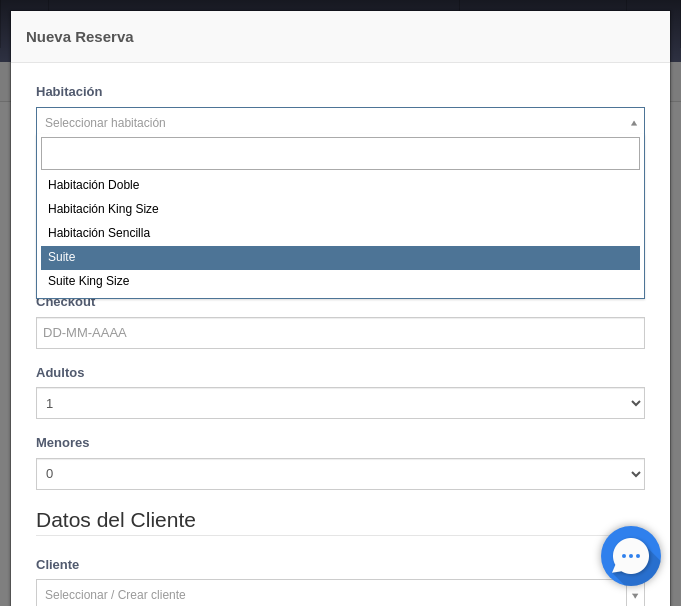 select on "584" 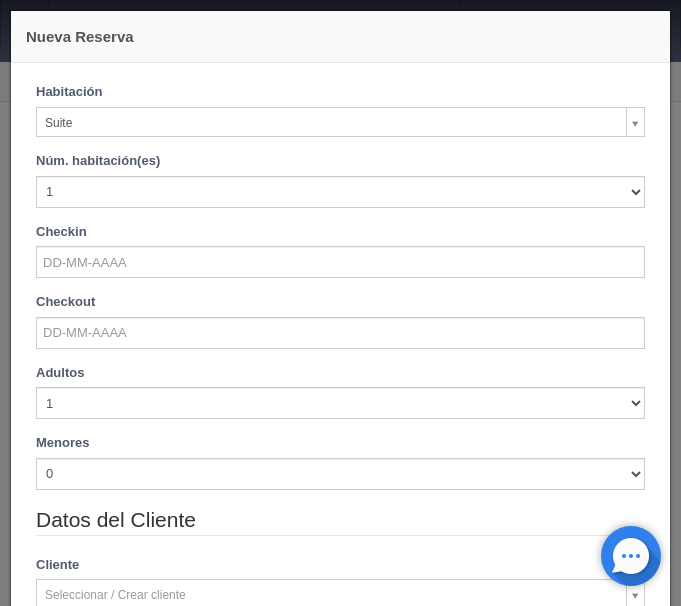 checkbox on "false" 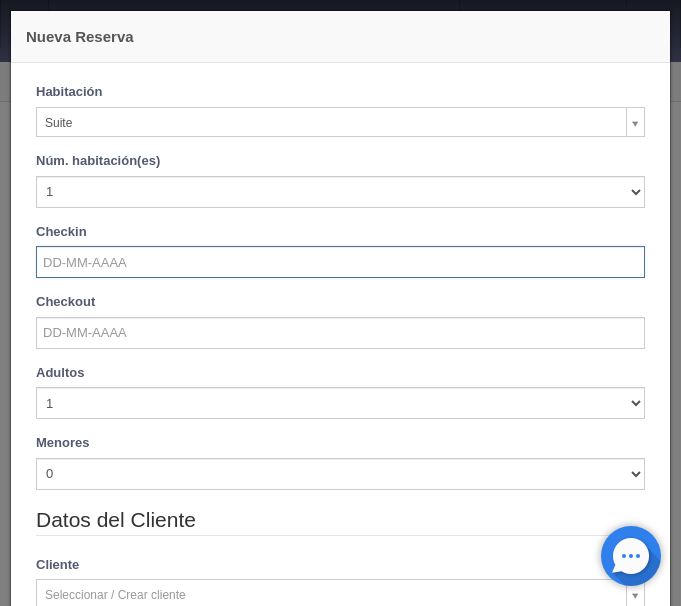 click at bounding box center [340, 262] 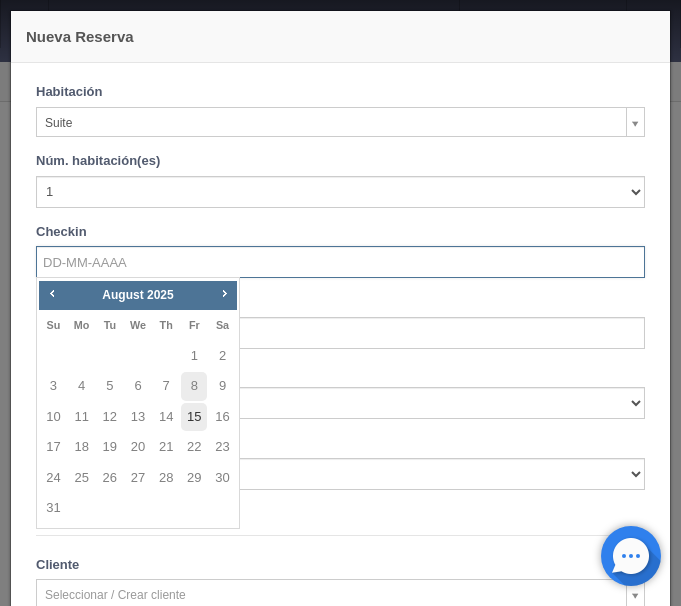 click on "15" at bounding box center [194, 417] 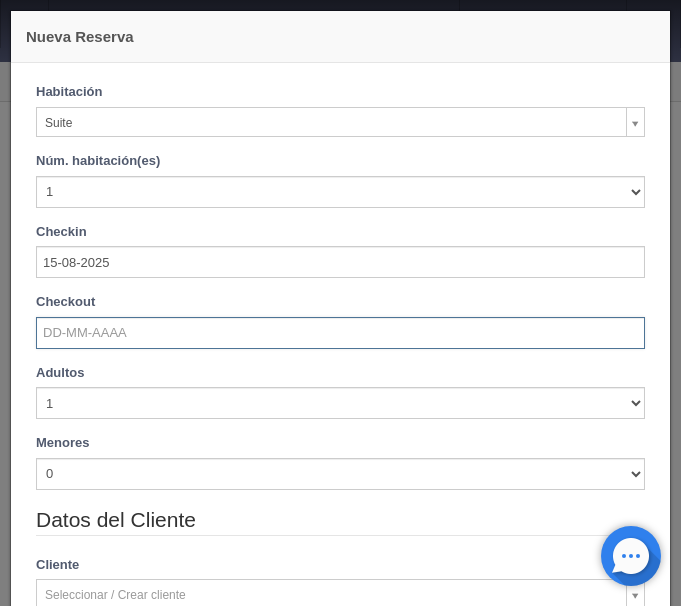 click at bounding box center (340, 333) 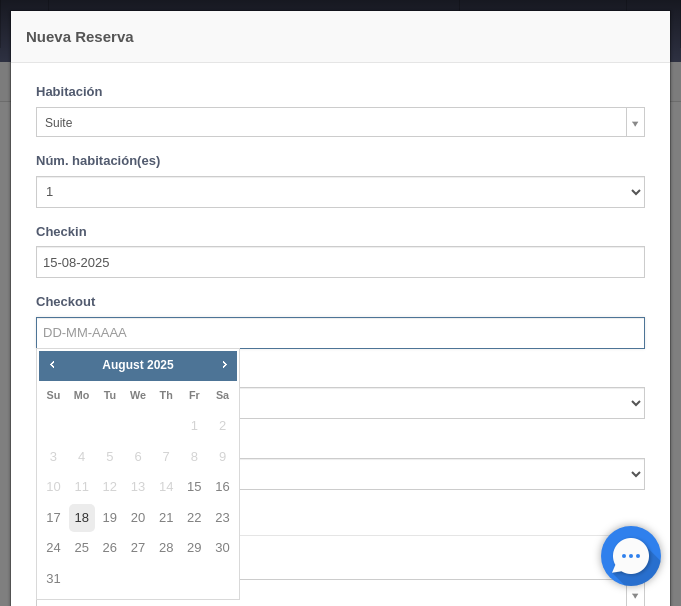 click on "18" at bounding box center (82, 518) 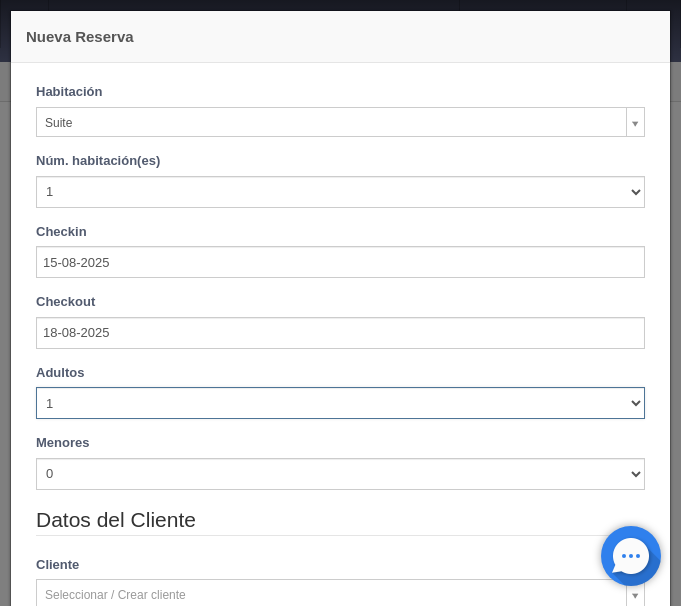 checkbox on "false" 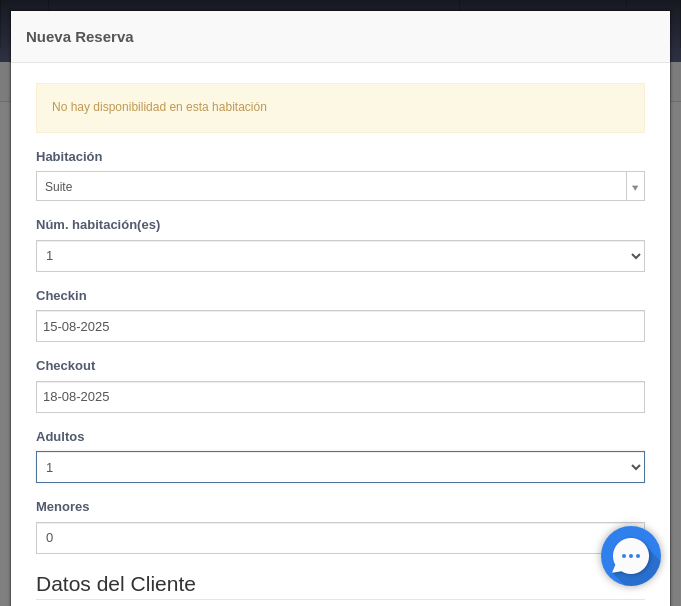 select on "5" 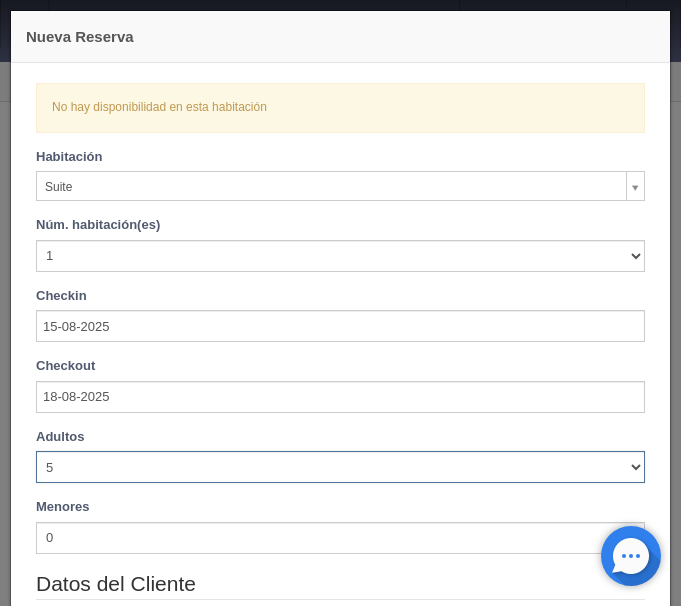 click on "5" at bounding box center [0, 0] 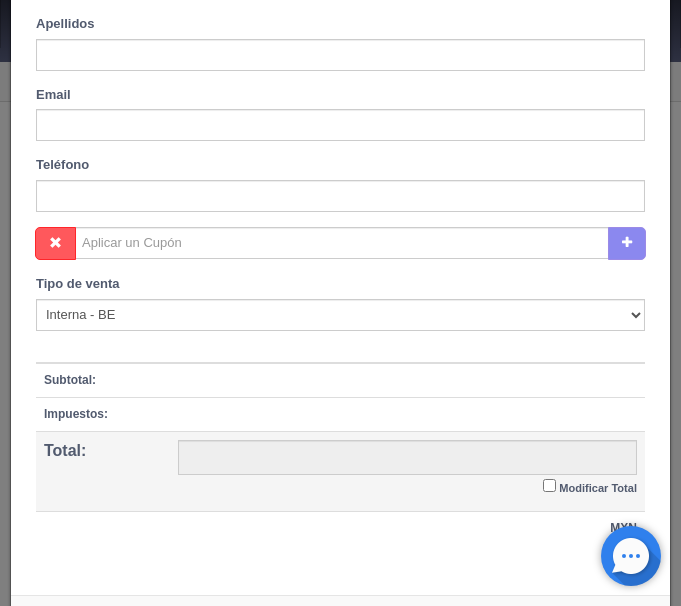 scroll, scrollTop: 815, scrollLeft: 0, axis: vertical 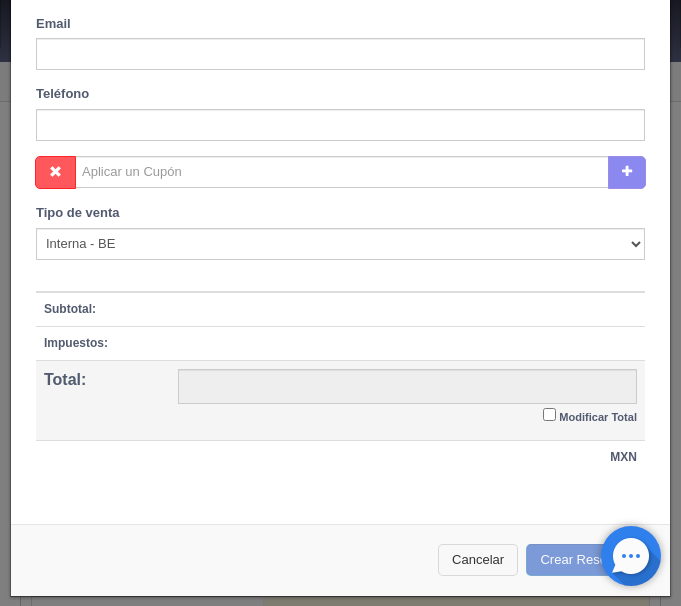 click on "Cancelar" at bounding box center (478, 560) 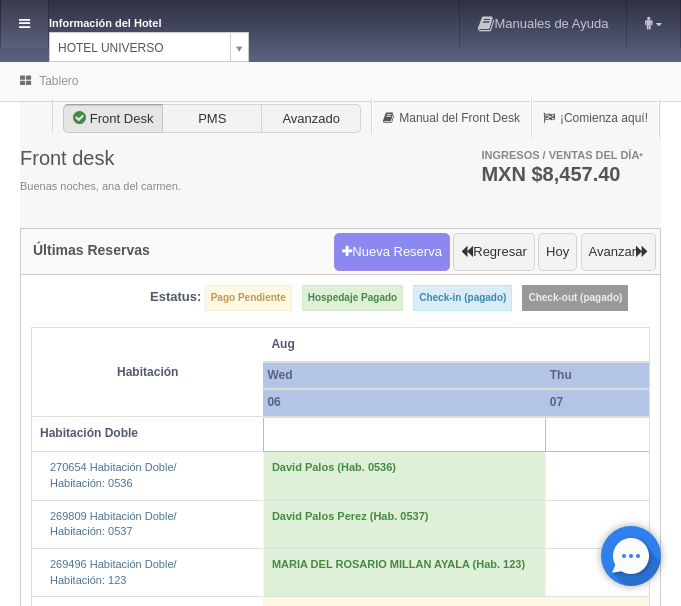 click at bounding box center [24, 23] 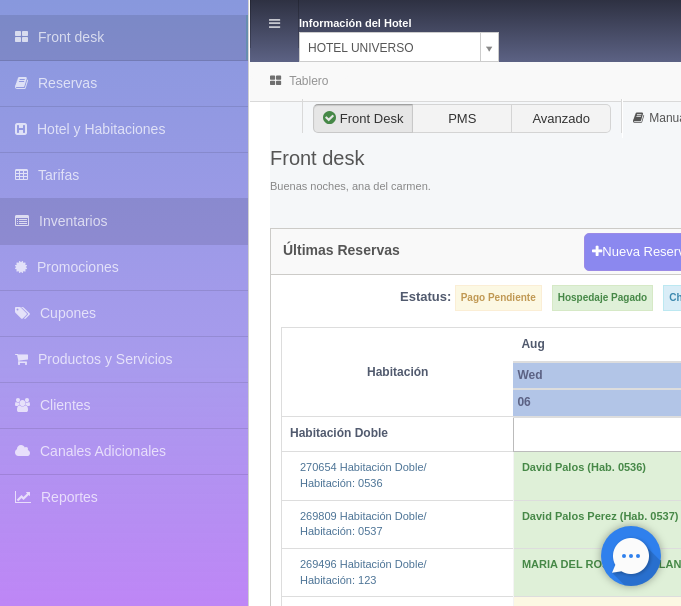 click on "Inventarios" at bounding box center [124, 221] 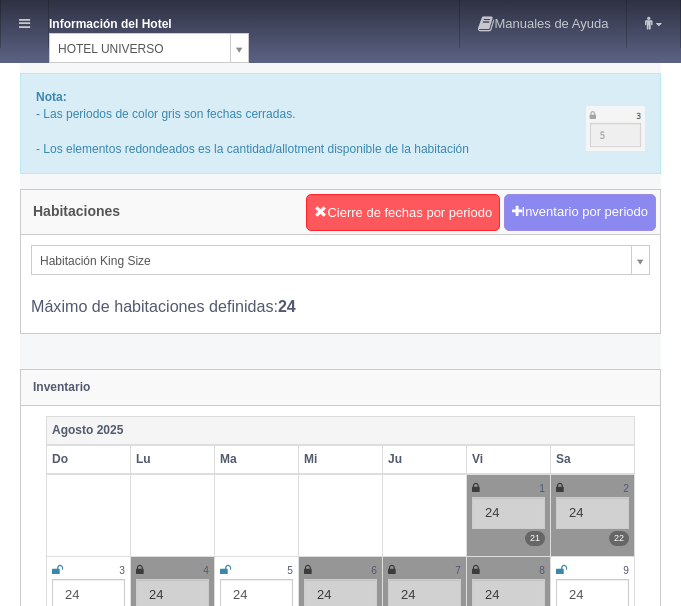 scroll, scrollTop: 0, scrollLeft: 0, axis: both 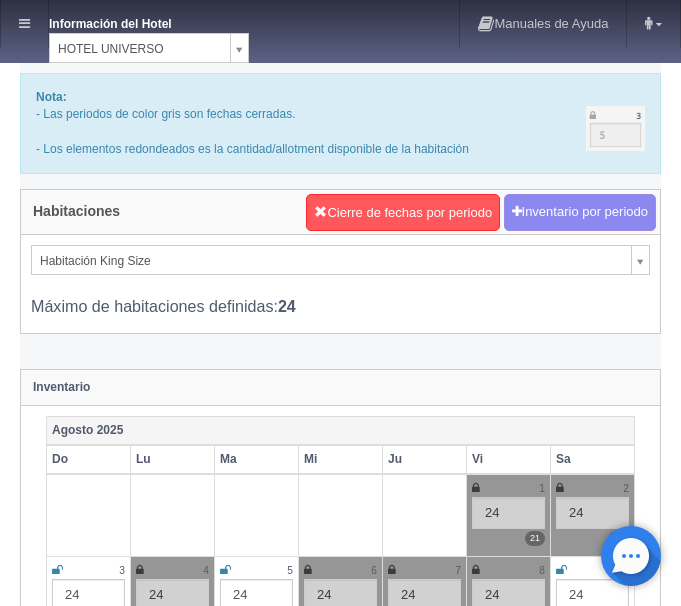 click on "Información del Hotel
HOTEL UNIVERSO
HOTEL SAN FRANCISCO PLAZA
HOTEL UNIVERSO
Hotel Latino
Manuales de Ayuda
Actualizaciones recientes
ana del carmen
Mi Perfil
Salir / Log Out
Procesando...
Front desk
Reservas
Hotel y Habitaciones
Tarifas
Inventarios
Promociones
Cupones
Productos y Servicios" at bounding box center [340, 3149] 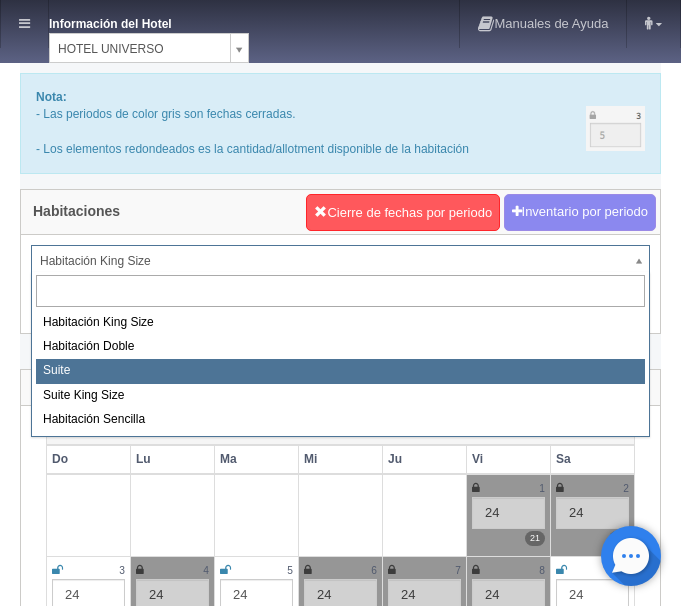 select on "584" 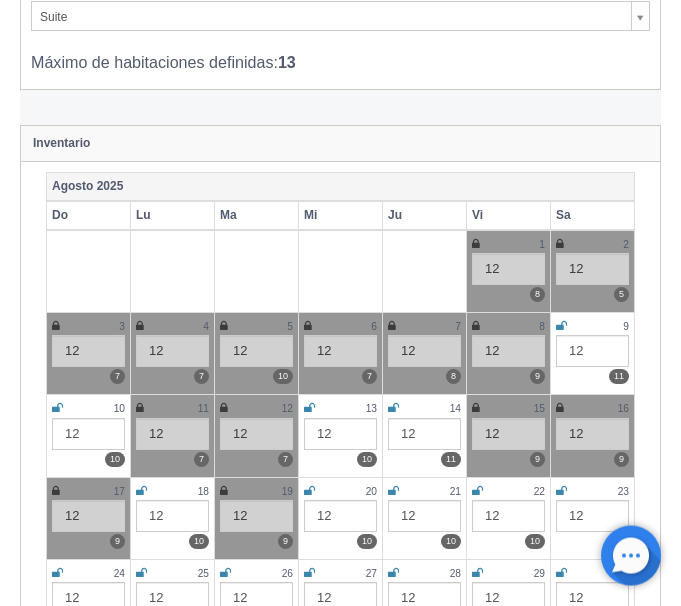 scroll, scrollTop: 408, scrollLeft: 0, axis: vertical 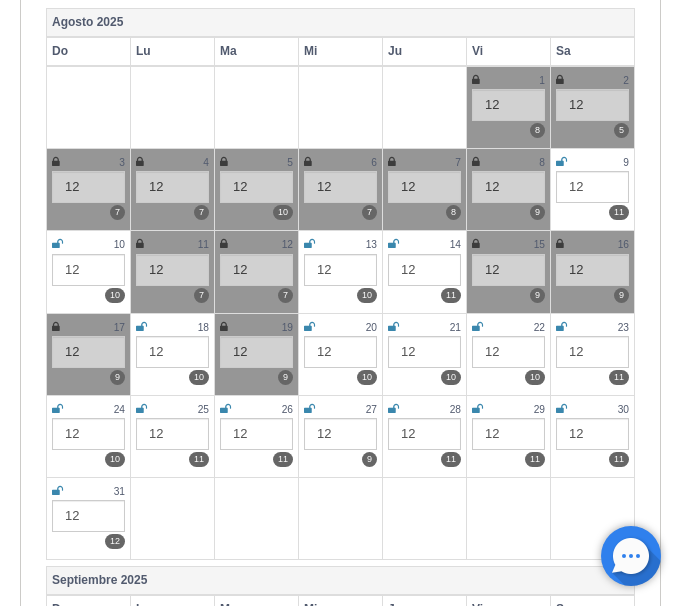 click at bounding box center [476, 244] 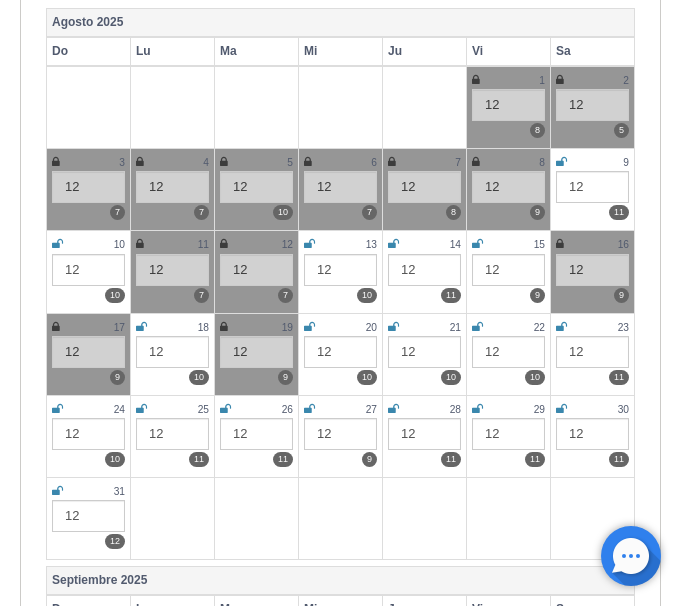 click at bounding box center [560, 244] 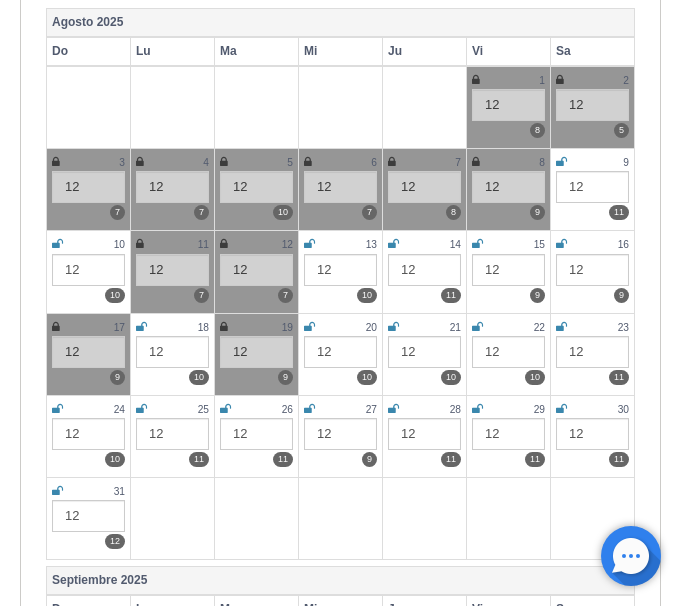 click on "17" at bounding box center (88, 327) 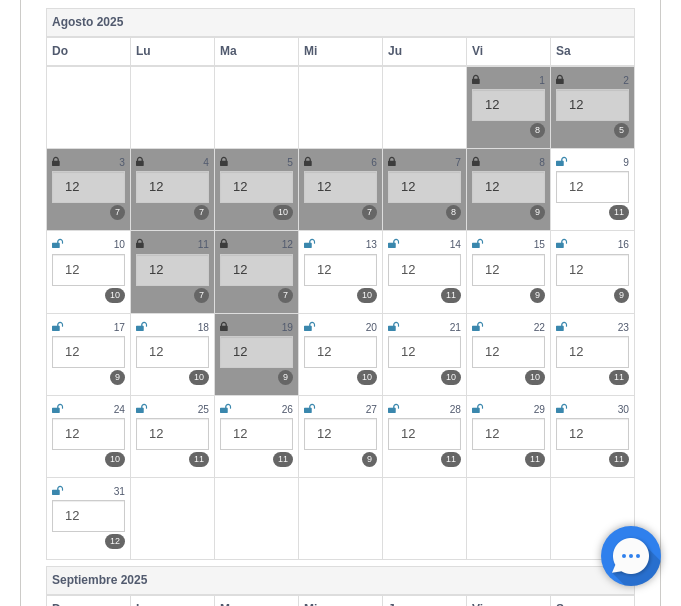 scroll, scrollTop: 0, scrollLeft: 0, axis: both 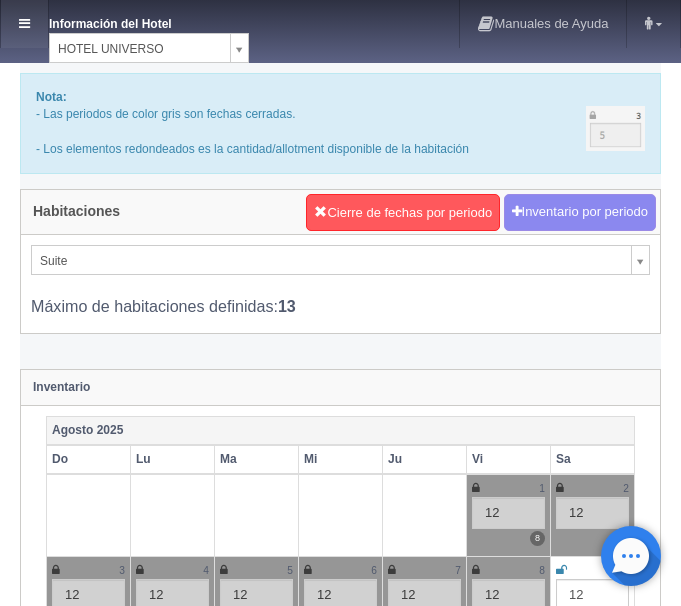 click at bounding box center (24, 24) 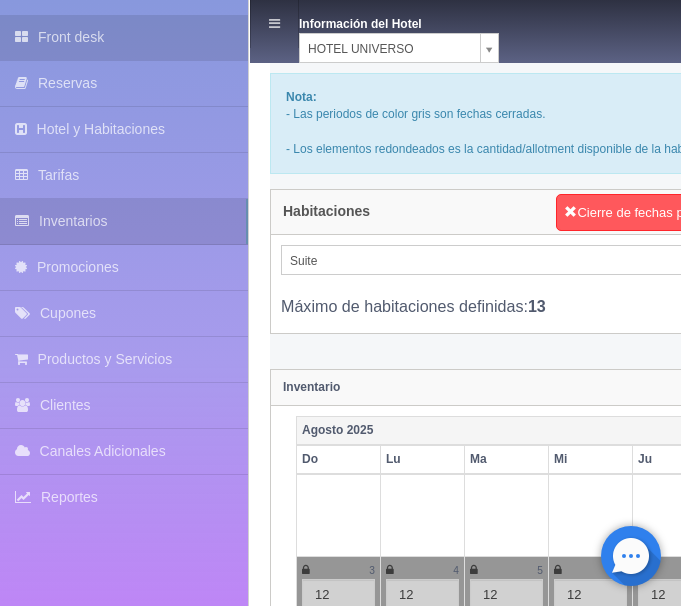 click on "Front desk" at bounding box center (124, 37) 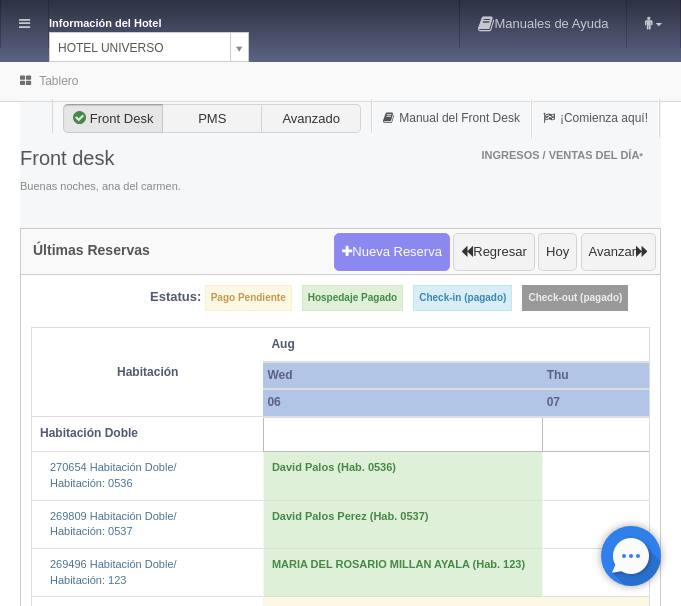 scroll, scrollTop: 0, scrollLeft: 0, axis: both 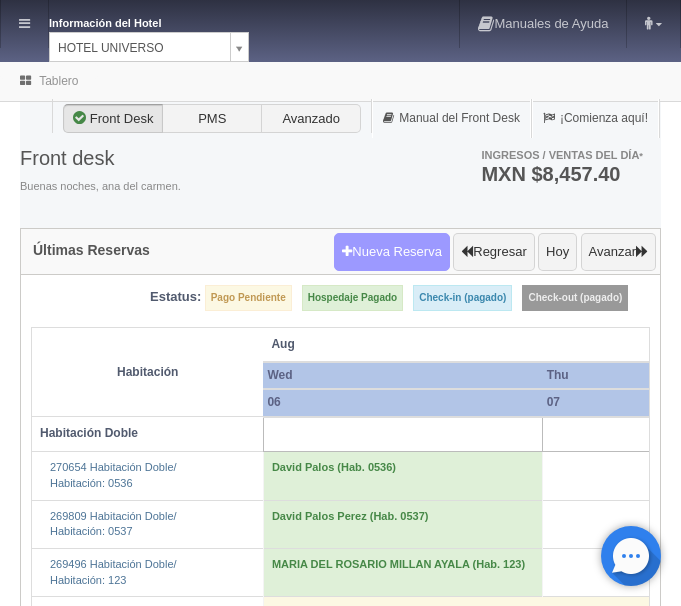 click on "Nueva Reserva" at bounding box center [392, 252] 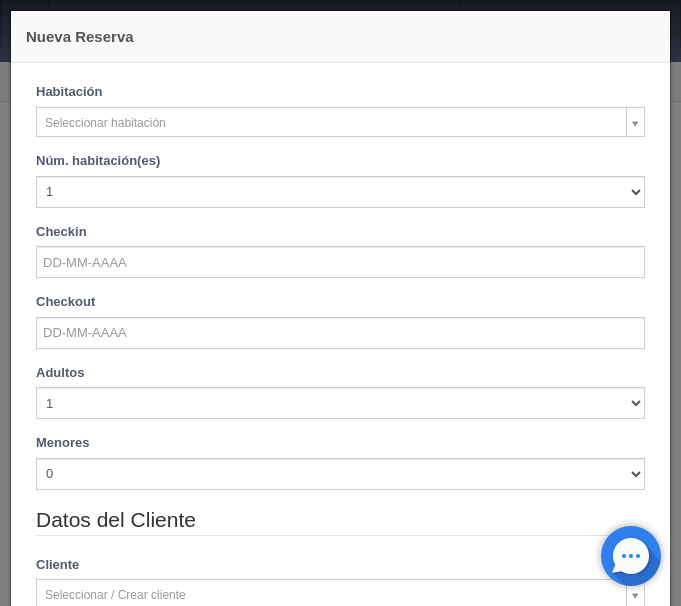 checkbox on "false" 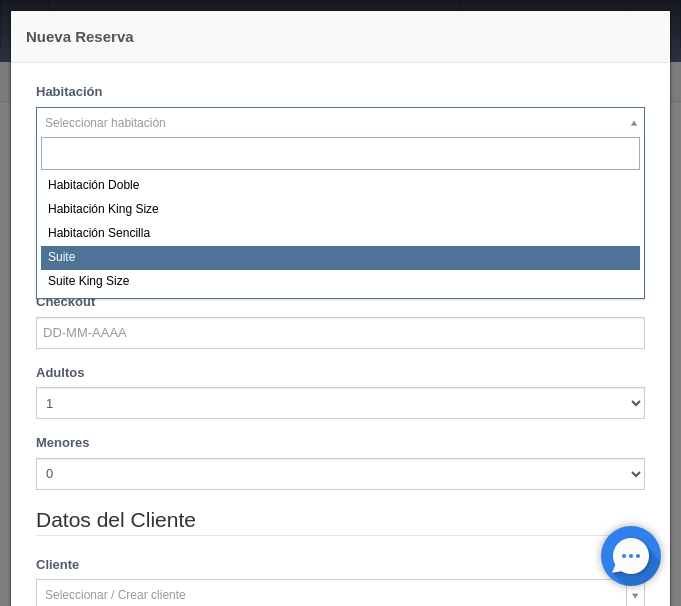 select on "584" 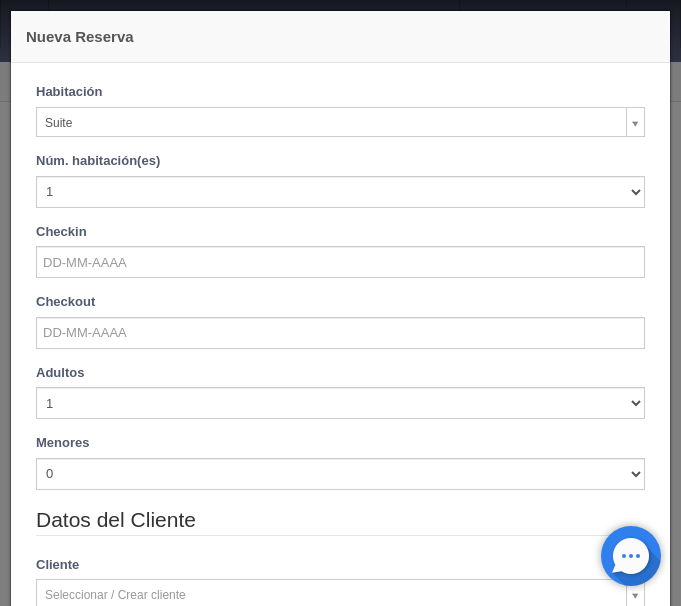 checkbox on "false" 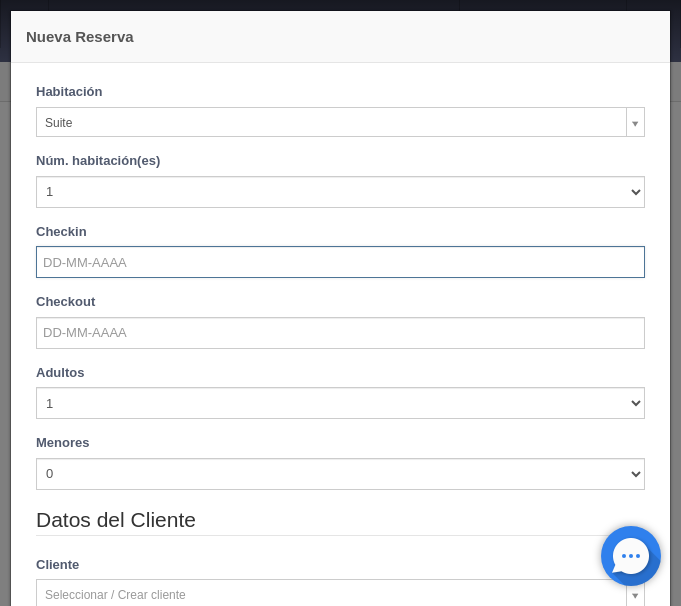 click at bounding box center [340, 262] 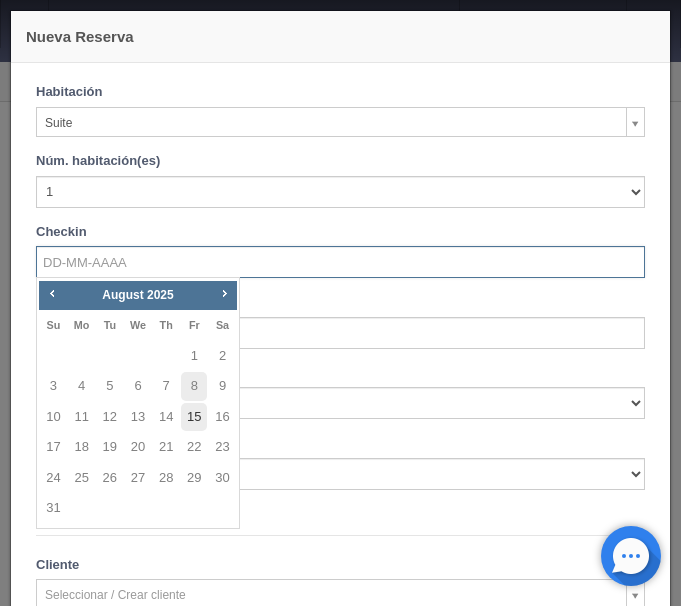 click on "15" at bounding box center [194, 417] 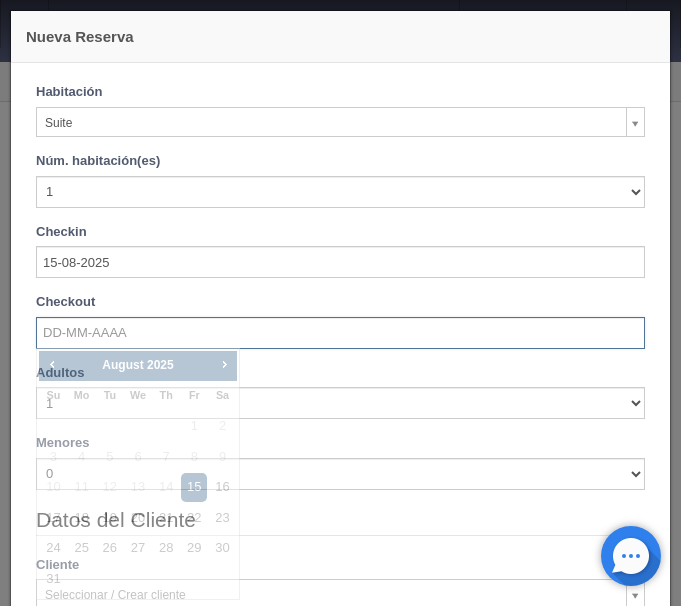 click at bounding box center [340, 333] 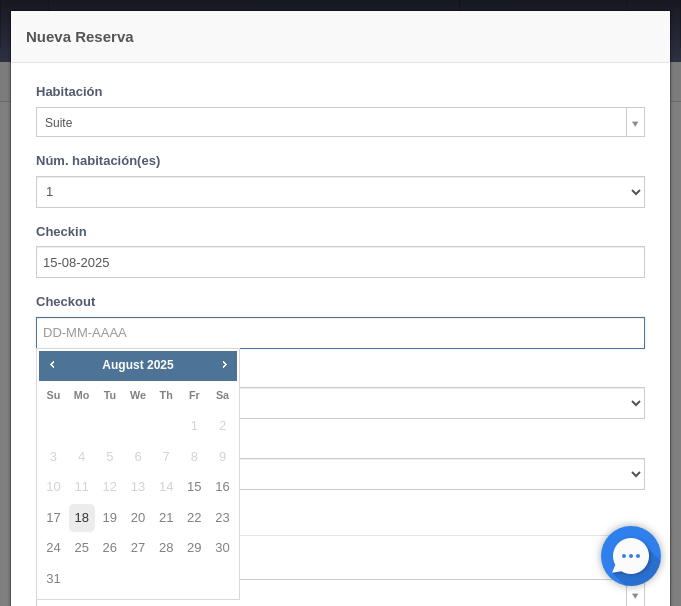 click on "18" at bounding box center (82, 518) 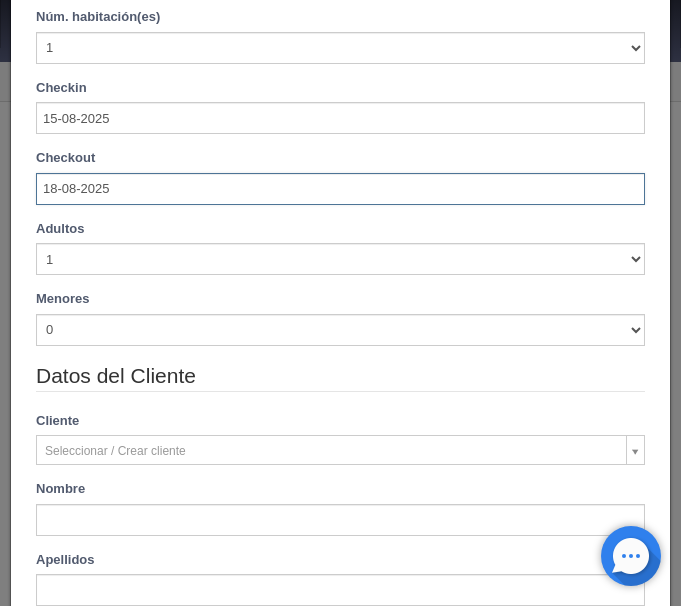 scroll, scrollTop: 168, scrollLeft: 0, axis: vertical 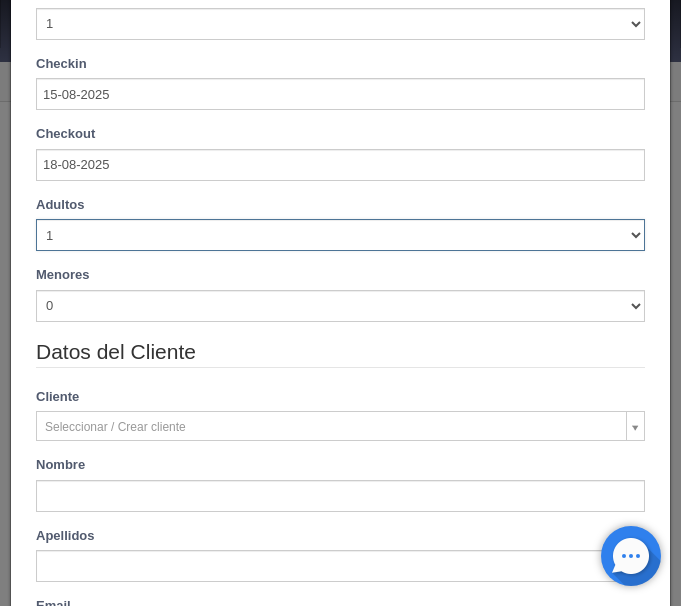 click on "1
2
3
4
5
6
7
8
9
10" at bounding box center (340, 235) 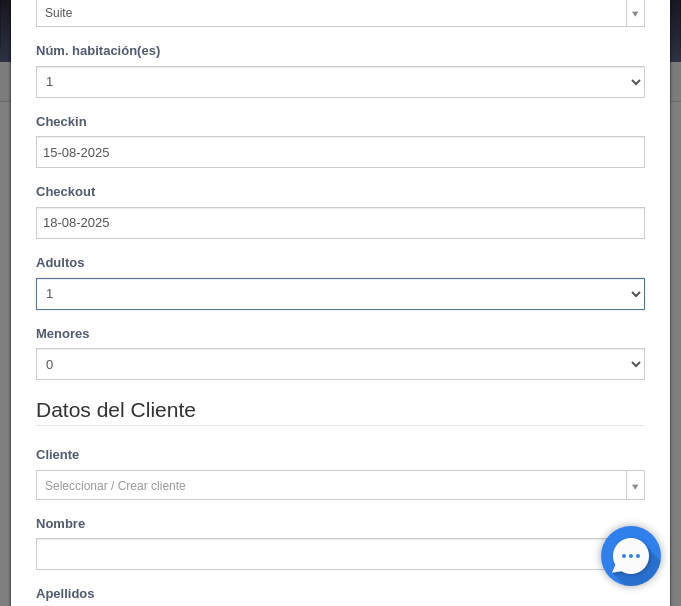 scroll, scrollTop: 225, scrollLeft: 0, axis: vertical 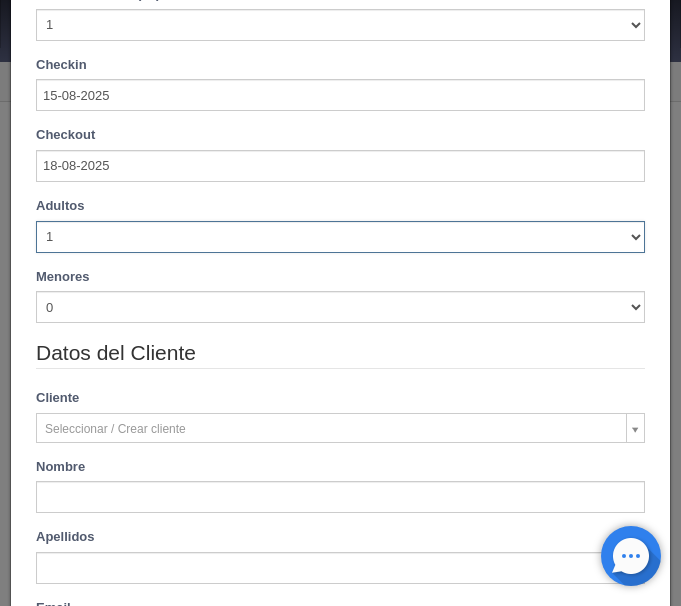 type on "3390.00" 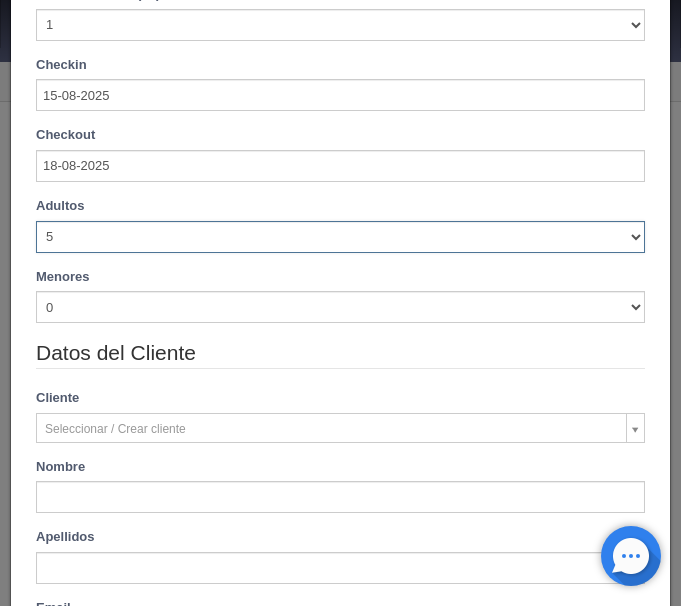 click on "5" at bounding box center [0, 0] 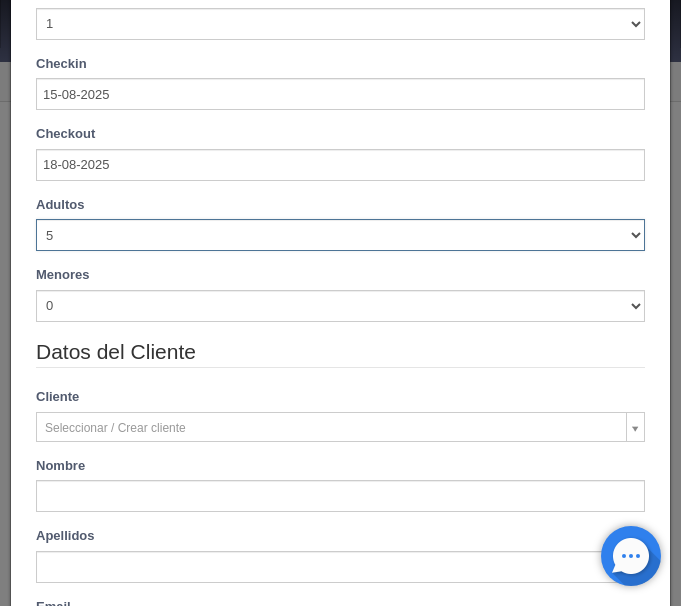 type 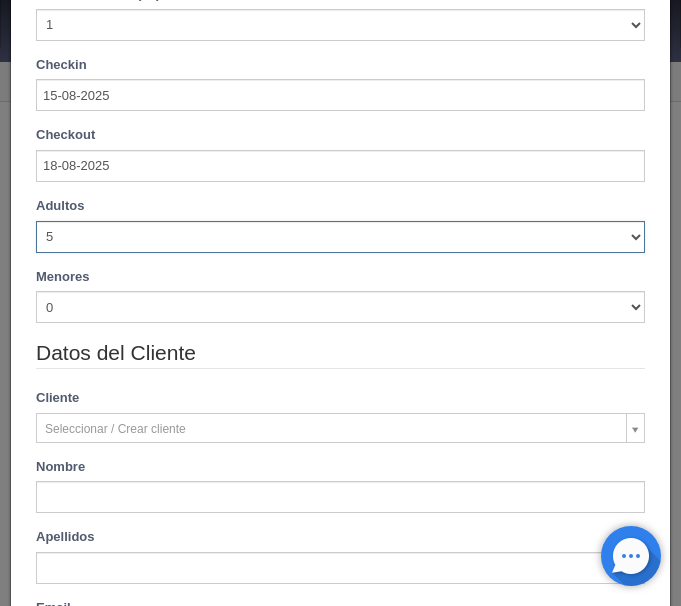 type on "3630.00" 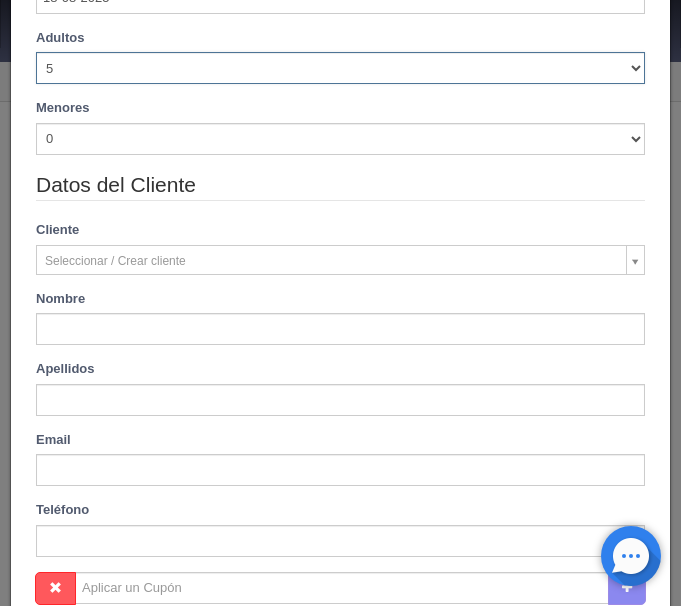 scroll, scrollTop: 400, scrollLeft: 0, axis: vertical 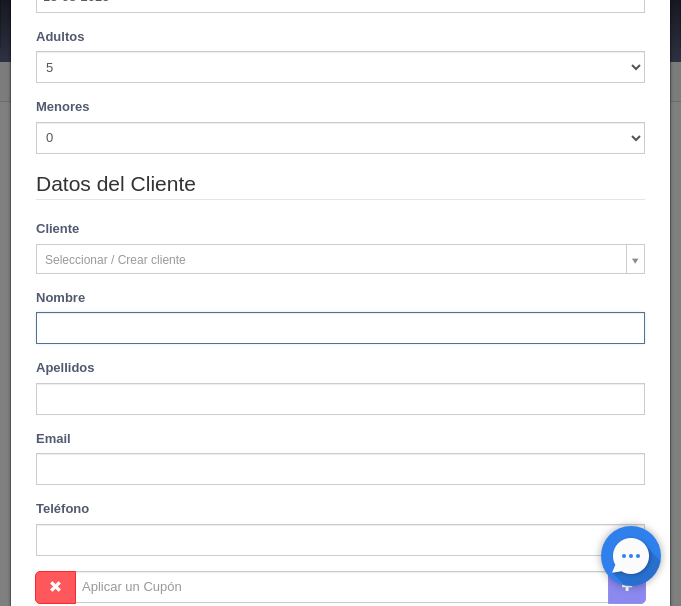 click at bounding box center (340, 328) 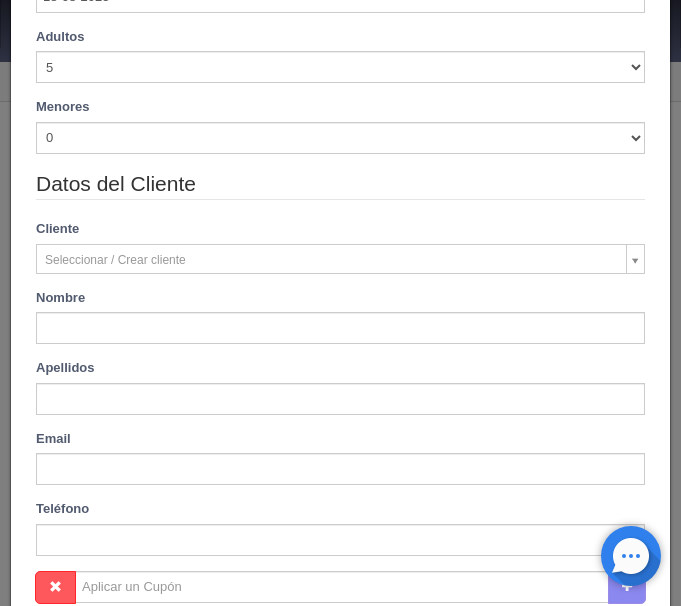 type on "Verónica" 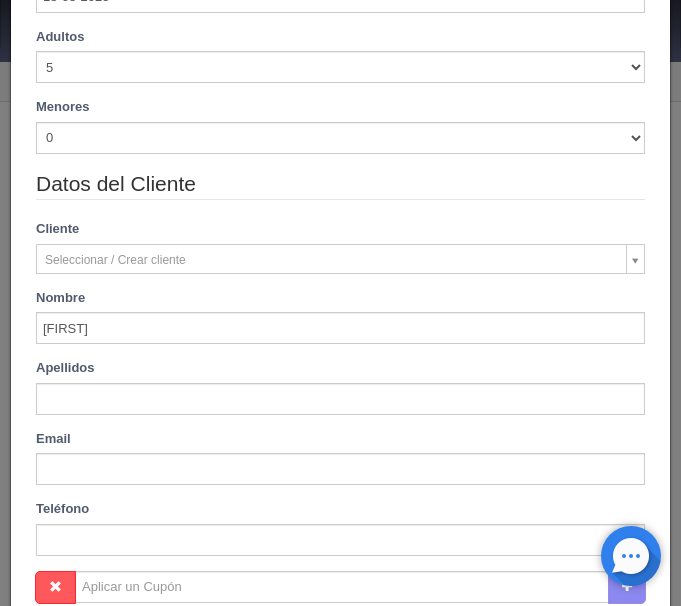 type on "Delgado" 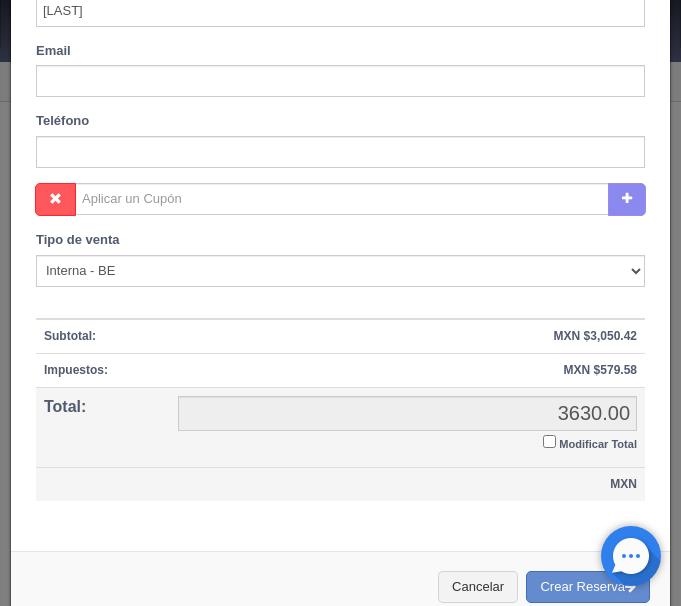 scroll, scrollTop: 815, scrollLeft: 0, axis: vertical 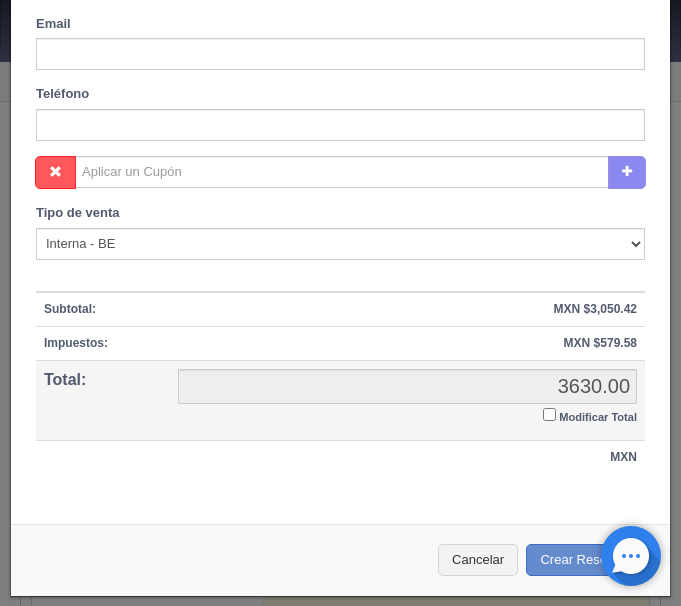 click on "Modificar Total" at bounding box center [549, 414] 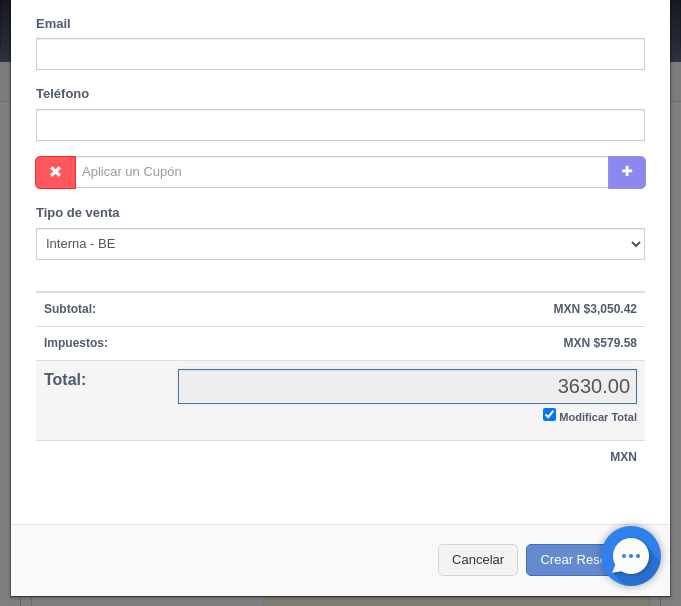 checkbox on "true" 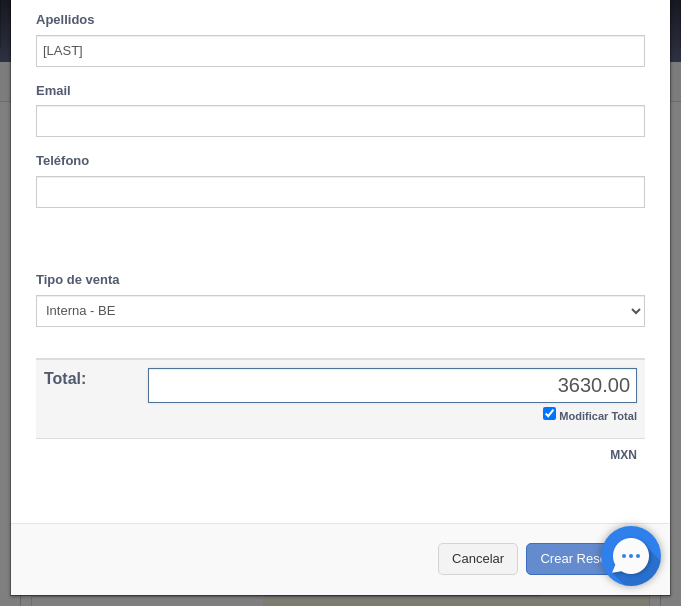 scroll, scrollTop: 746, scrollLeft: 0, axis: vertical 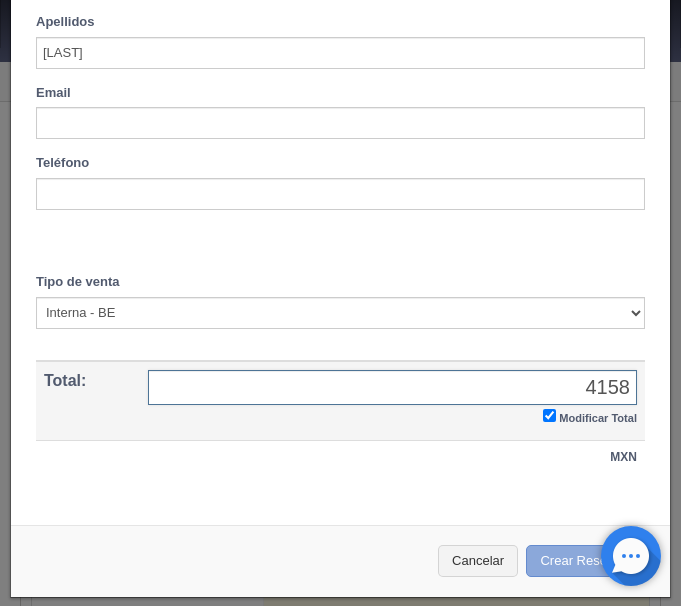 type on "4158" 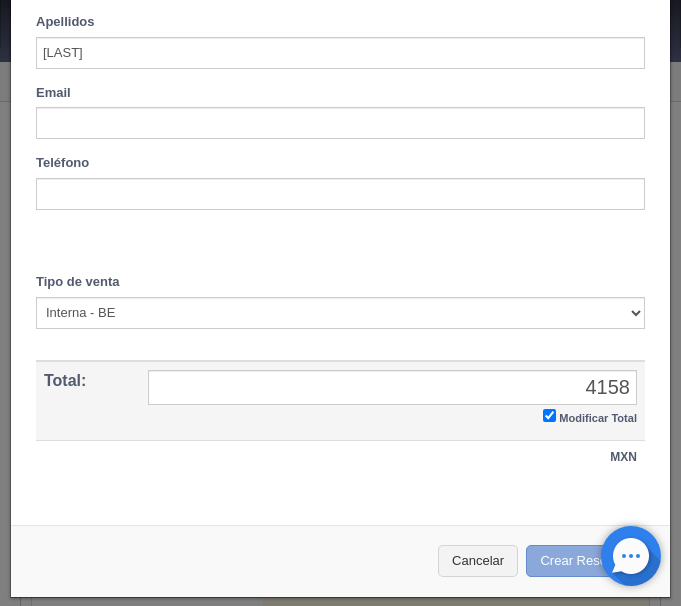 click on "Crear Reserva" at bounding box center [588, 561] 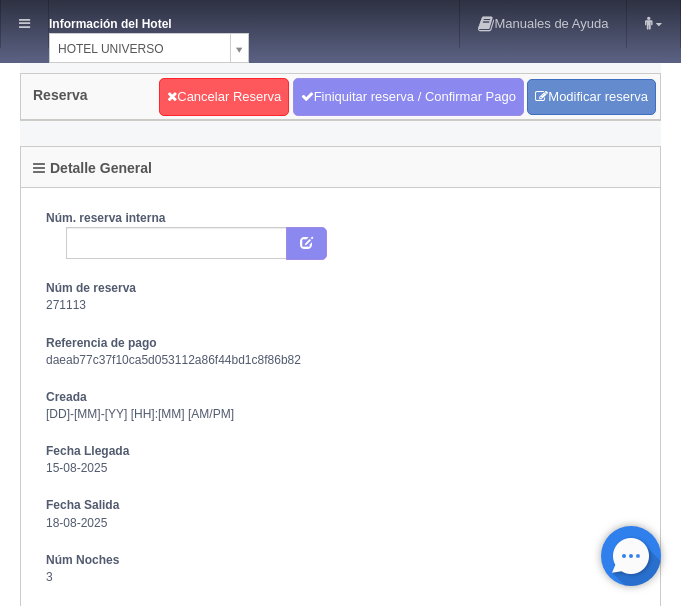 scroll, scrollTop: 0, scrollLeft: 0, axis: both 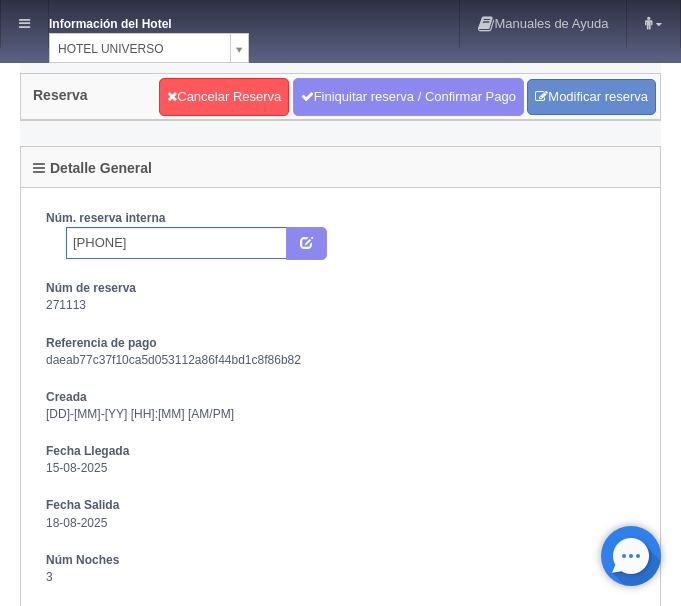 click on "6545196062" at bounding box center (176, 243) 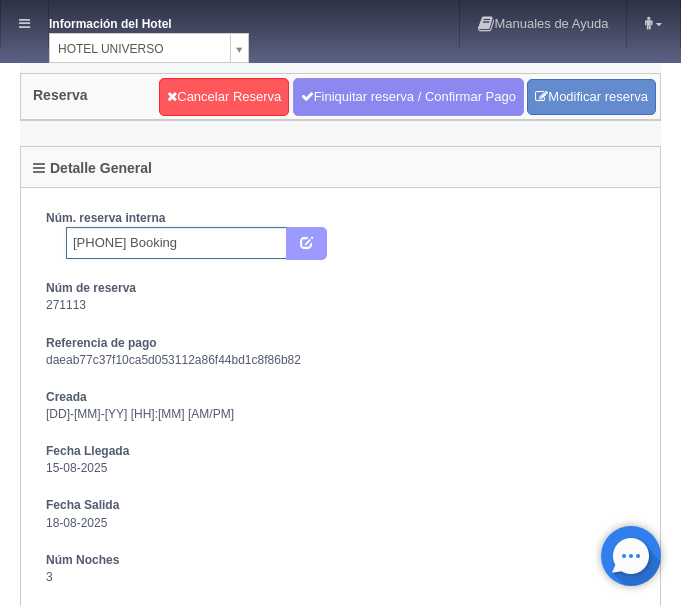 type on "[PHONE] Booking" 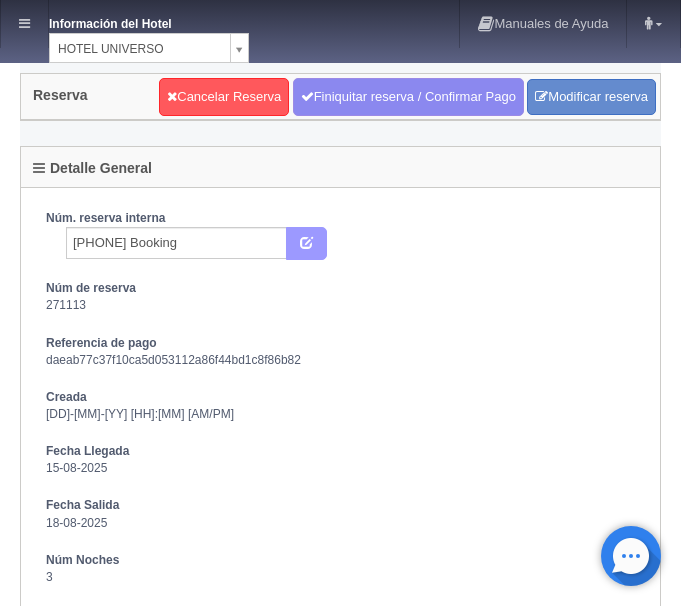 click at bounding box center (306, 244) 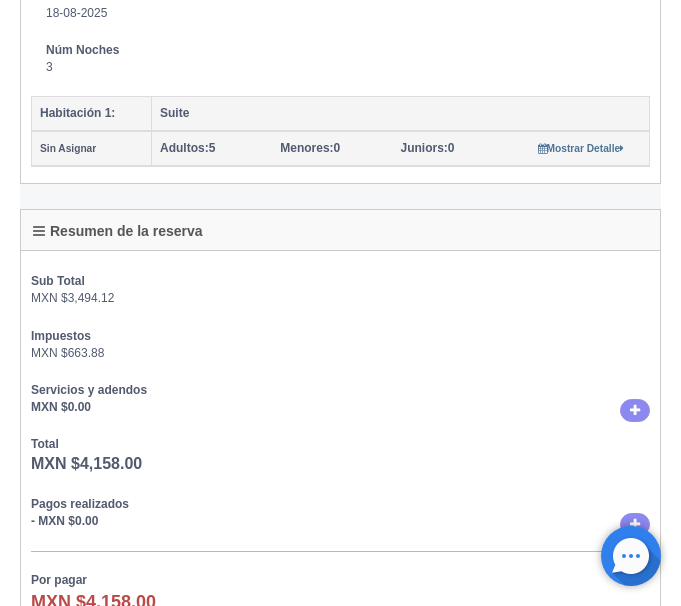 scroll, scrollTop: 0, scrollLeft: 0, axis: both 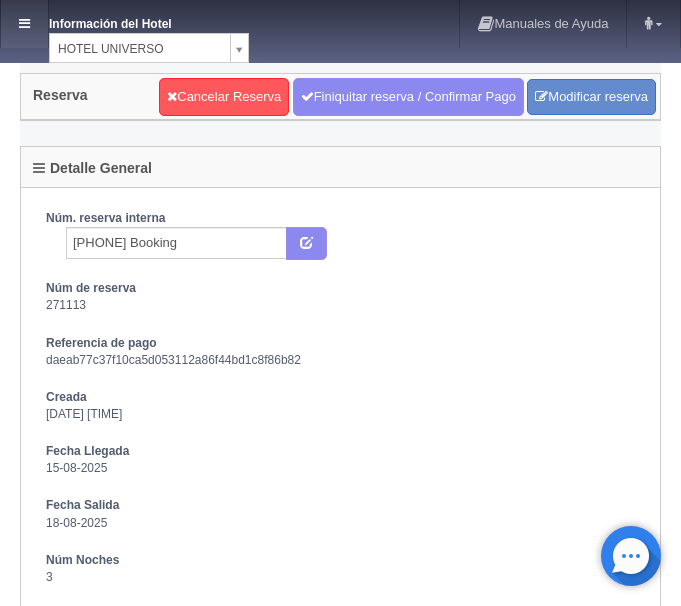 click at bounding box center [24, 24] 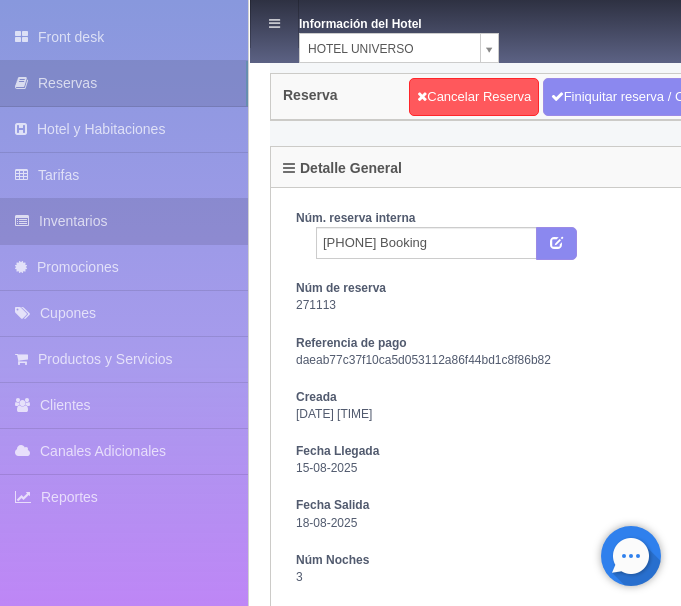 click on "Inventarios" at bounding box center (124, 221) 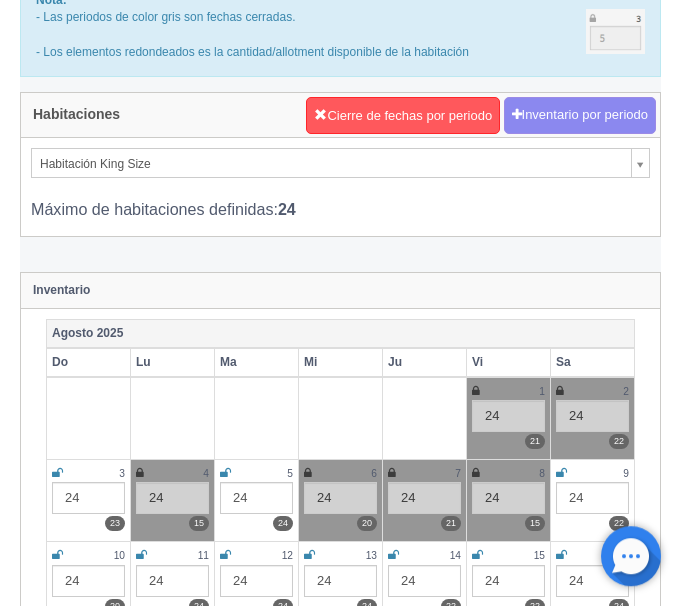 scroll, scrollTop: 204, scrollLeft: 0, axis: vertical 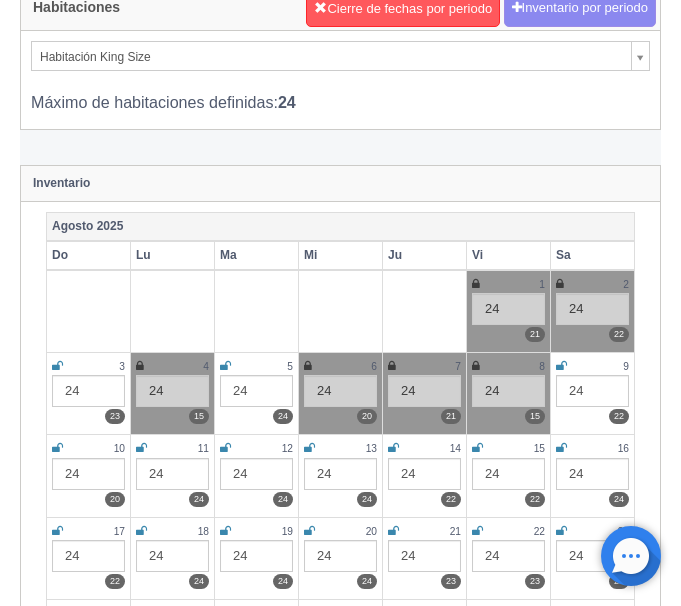 click on "Información del Hotel
HOTEL UNIVERSO
HOTEL SAN FRANCISCO PLAZA
HOTEL UNIVERSO
Hotel Latino
Manuales de Ayuda
Actualizaciones recientes
ana del carmen
Mi Perfil
Salir / Log Out
Procesando...
Front desk
Reservas
Hotel y Habitaciones
Tarifas
Inventarios
Promociones
Cupones
Productos y Servicios" at bounding box center (340, 2945) 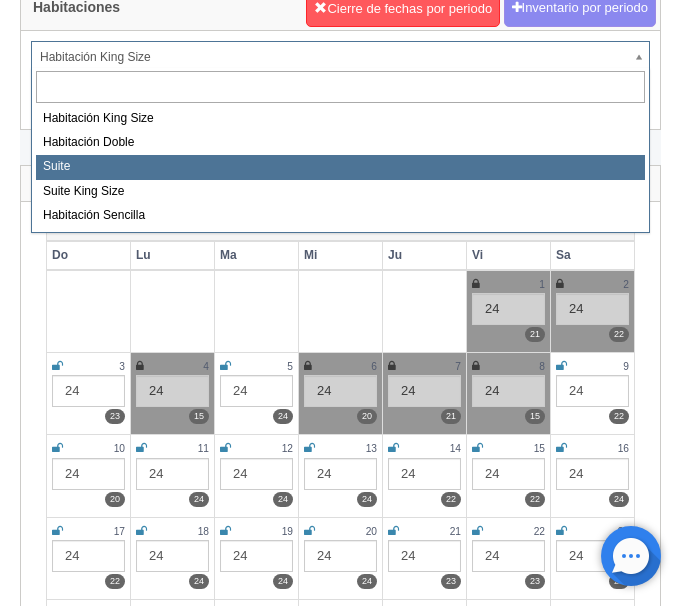 select on "584" 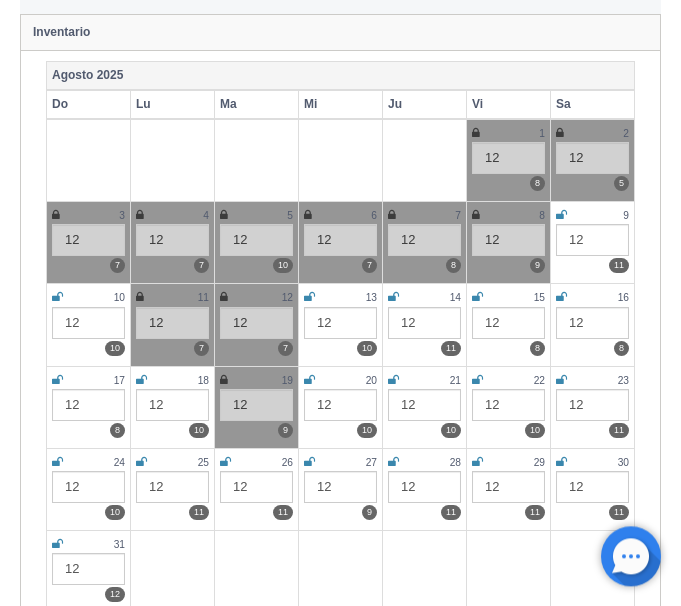 scroll, scrollTop: 408, scrollLeft: 0, axis: vertical 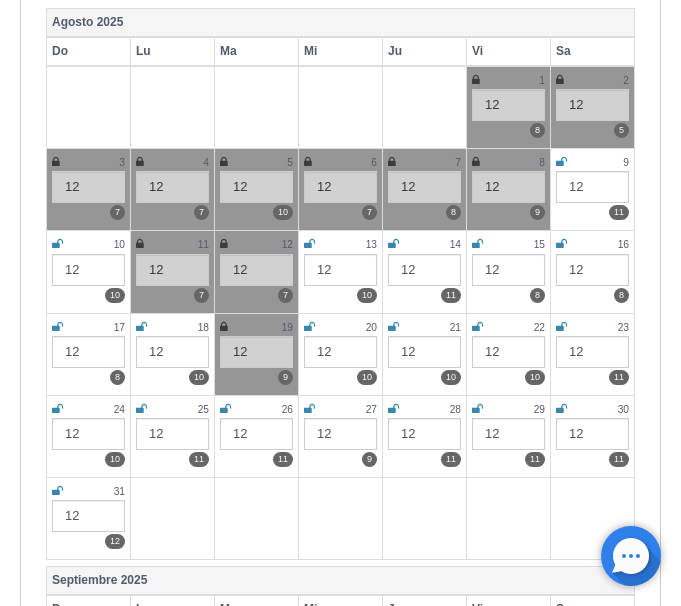 click at bounding box center [477, 244] 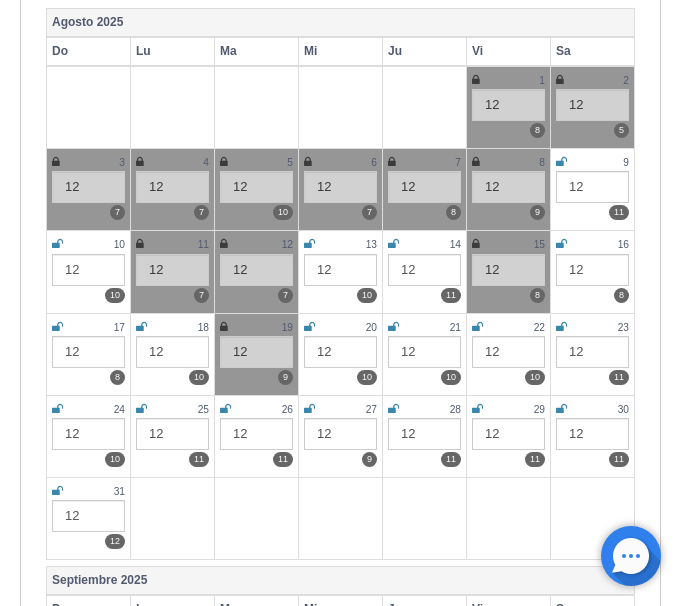 click at bounding box center (561, 244) 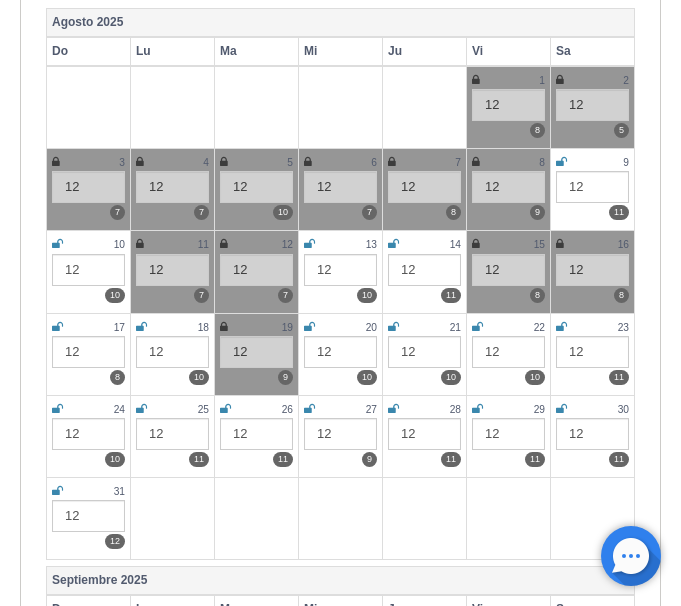 click at bounding box center (57, 327) 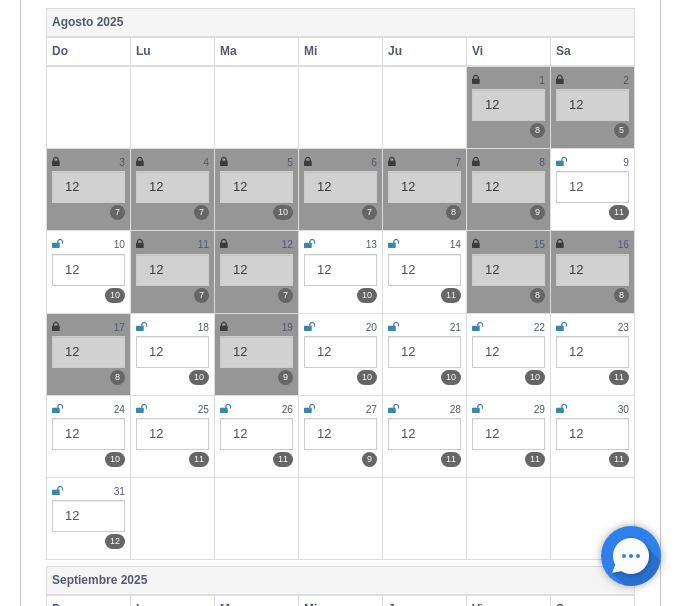 scroll, scrollTop: 0, scrollLeft: 0, axis: both 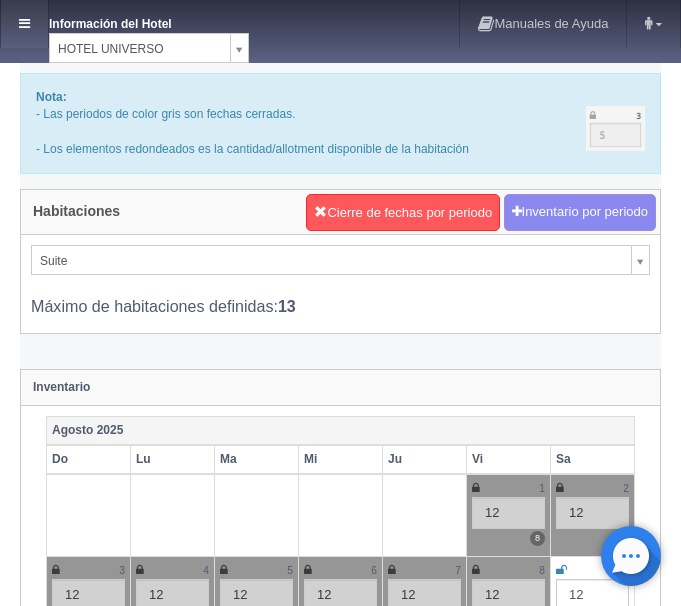 click at bounding box center (24, 24) 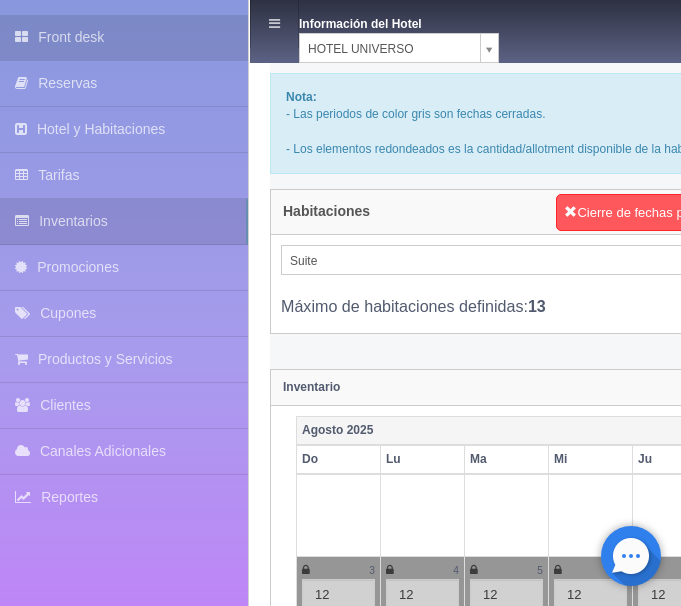 click on "Front desk" at bounding box center [124, 37] 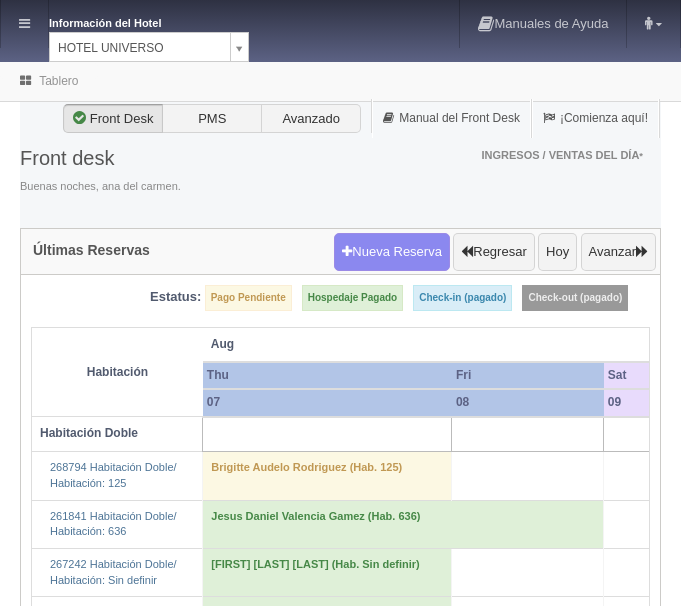 scroll, scrollTop: 0, scrollLeft: 0, axis: both 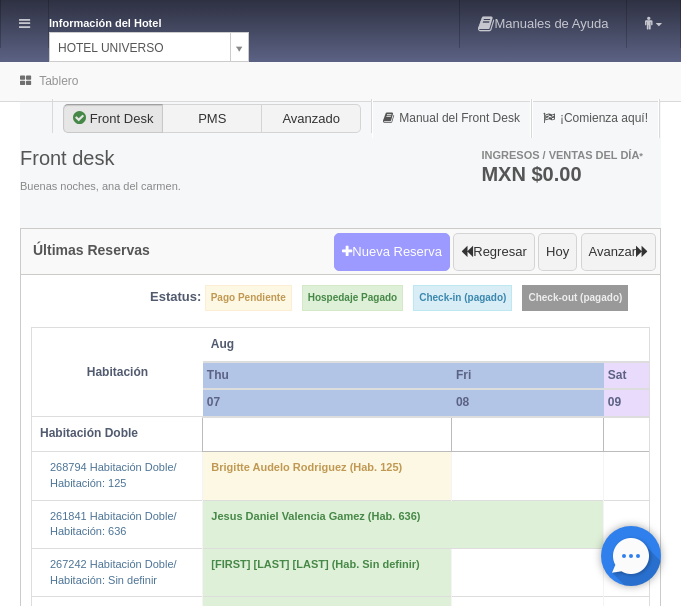 click on "Nueva Reserva" at bounding box center (392, 252) 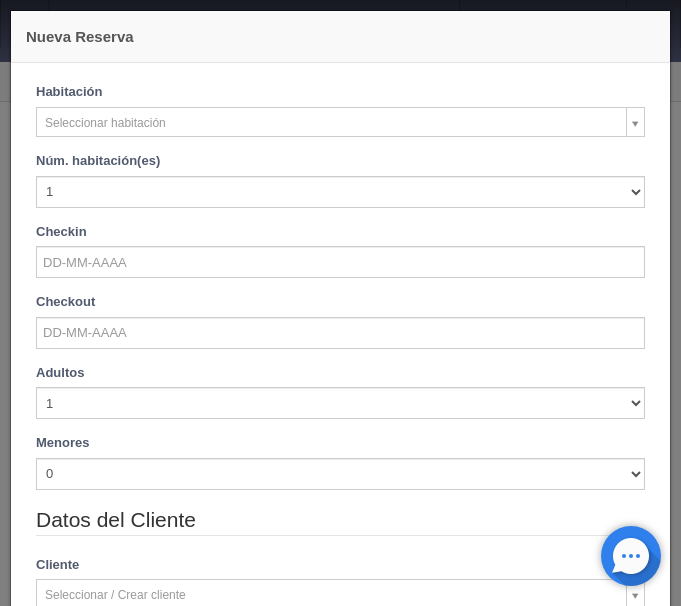 checkbox on "false" 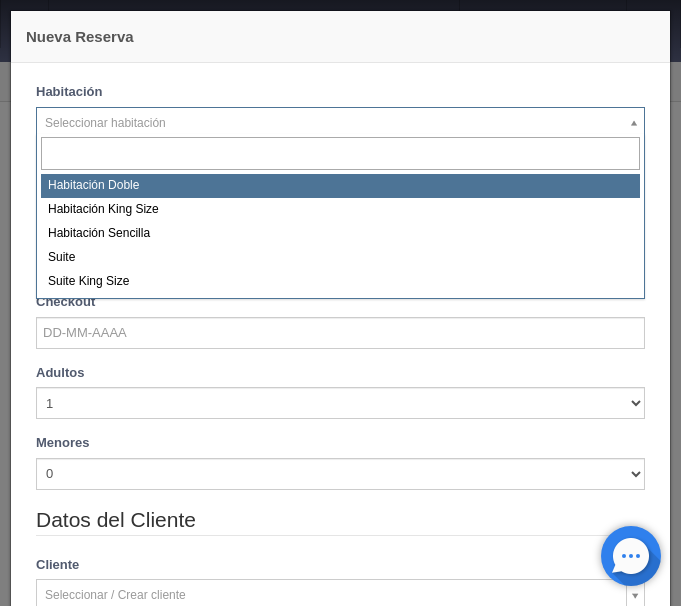 click on "Información del Hotel
HOTEL UNIVERSO
HOTEL SAN FRANCISCO PLAZA
HOTEL UNIVERSO
Hotel Latino
Manuales de Ayuda
Actualizaciones recientes
ana del carmen
Mi Perfil
Salir / Log Out
Procesando...
Front desk
Reservas
Hotel y Habitaciones
Tarifas
Inventarios
Promociones
Cupones
Productos y Servicios" at bounding box center (340, 3102) 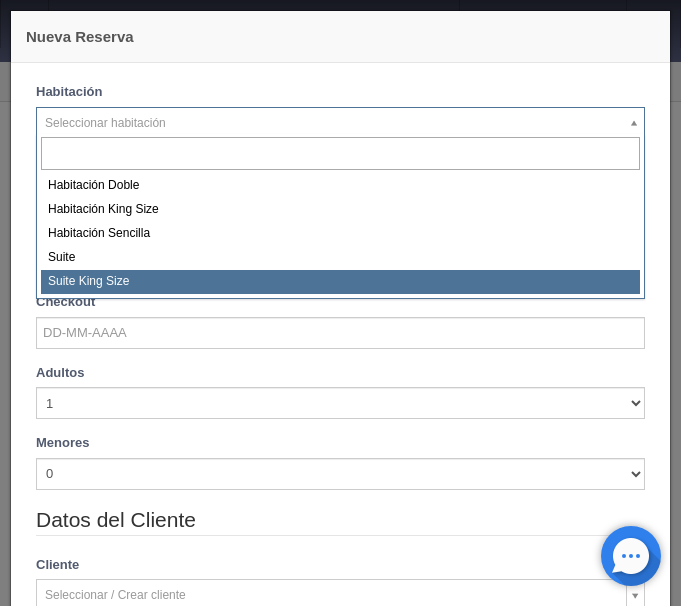 select on "588" 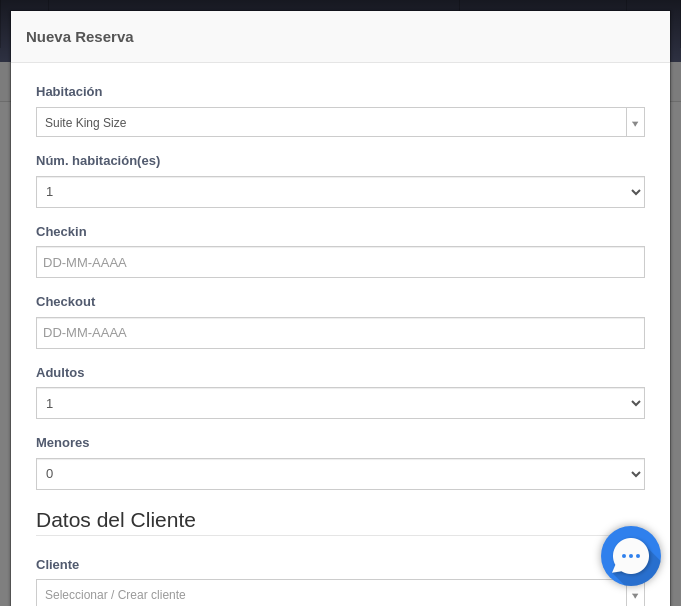 checkbox on "false" 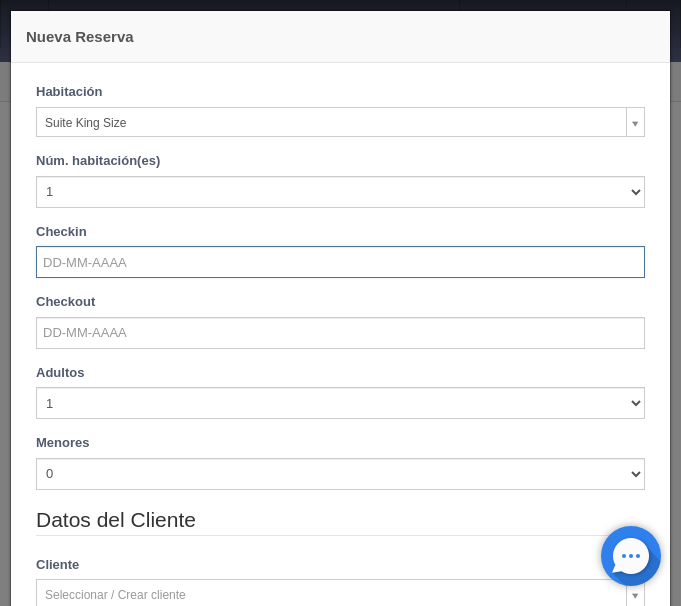 click at bounding box center [340, 262] 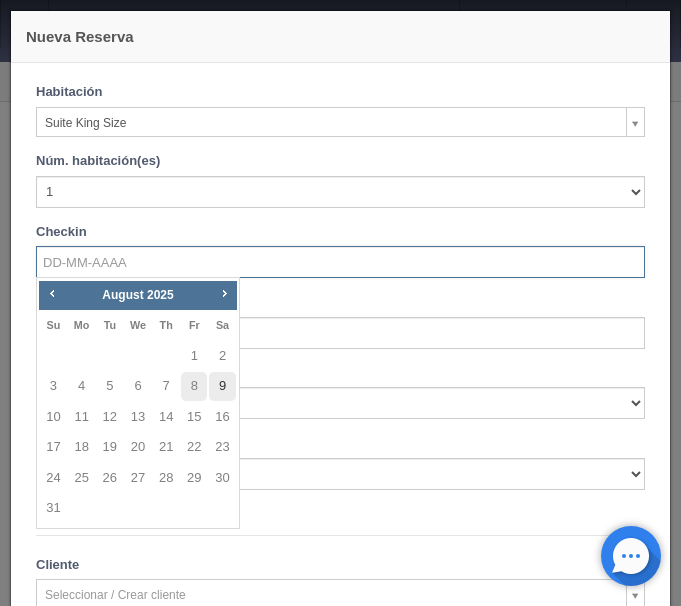 click on "9" at bounding box center [222, 386] 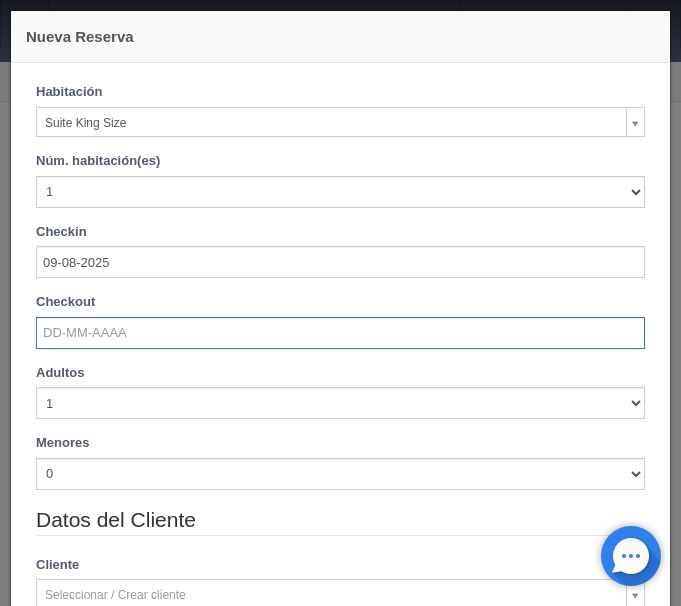 click at bounding box center [340, 333] 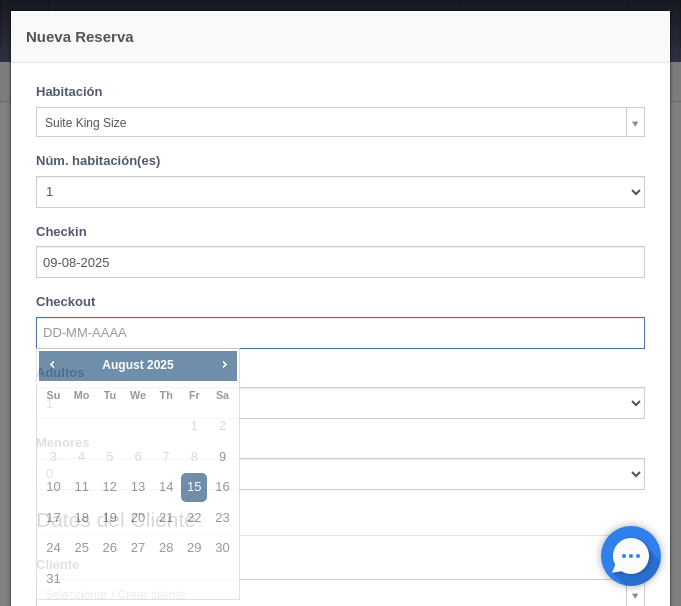 checkbox on "false" 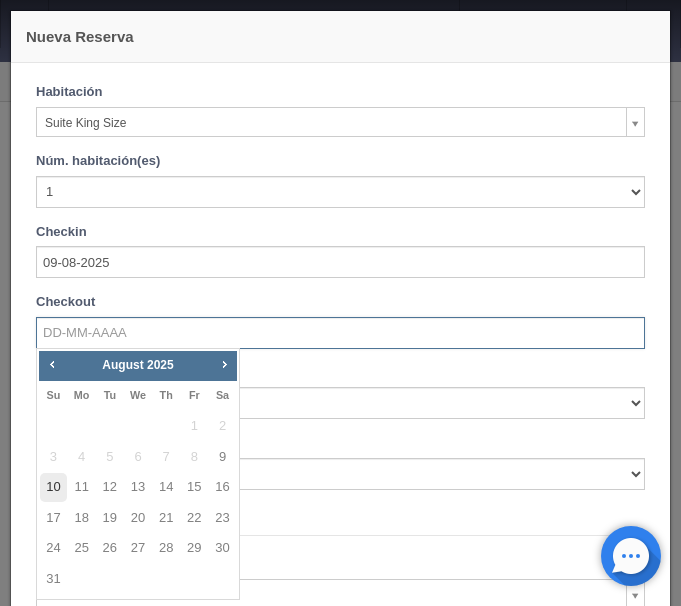 click on "10" at bounding box center [53, 487] 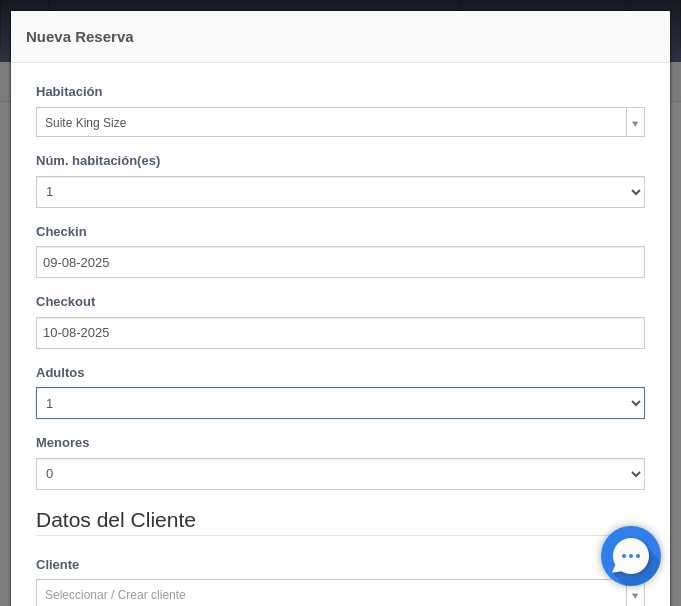 click on "1
2
3
4
5
6
7
8
9
10" at bounding box center [340, 403] 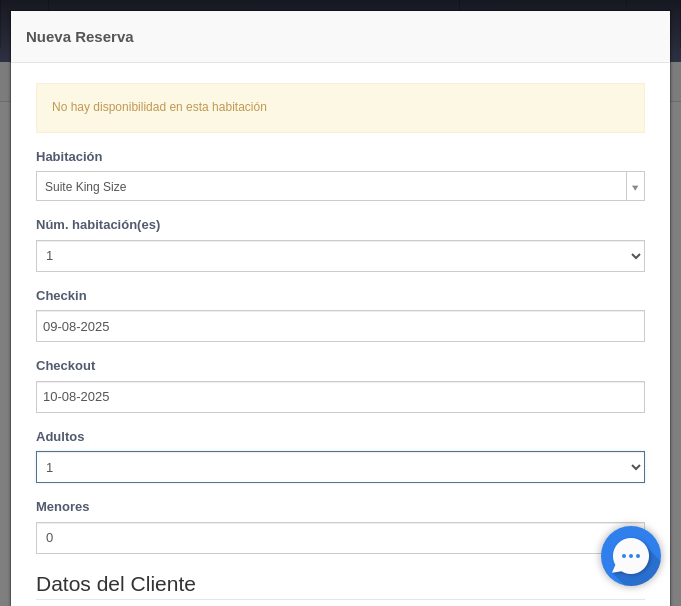 select on "2" 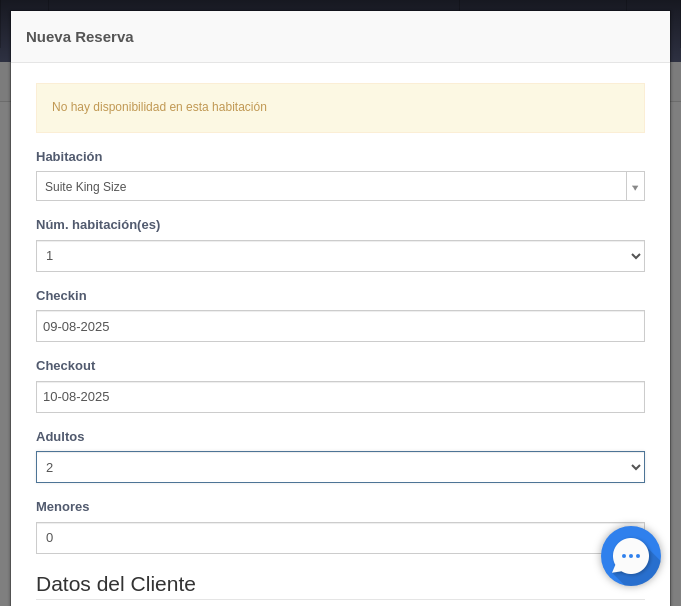 checkbox on "false" 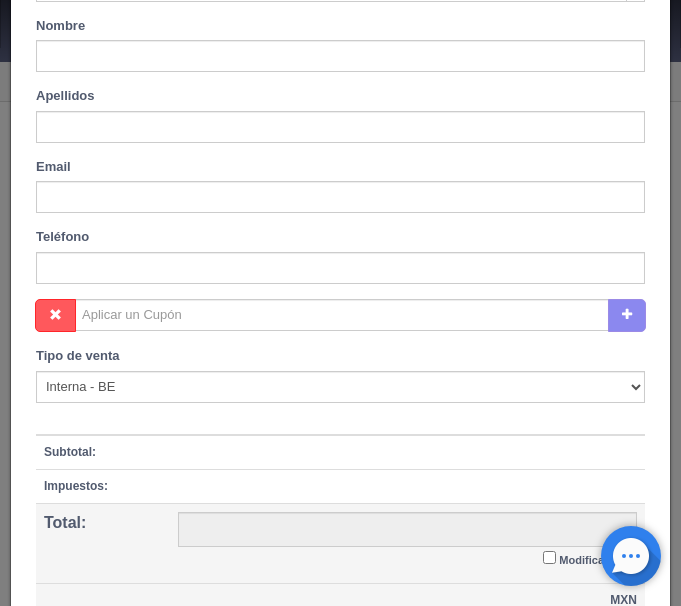 scroll, scrollTop: 815, scrollLeft: 0, axis: vertical 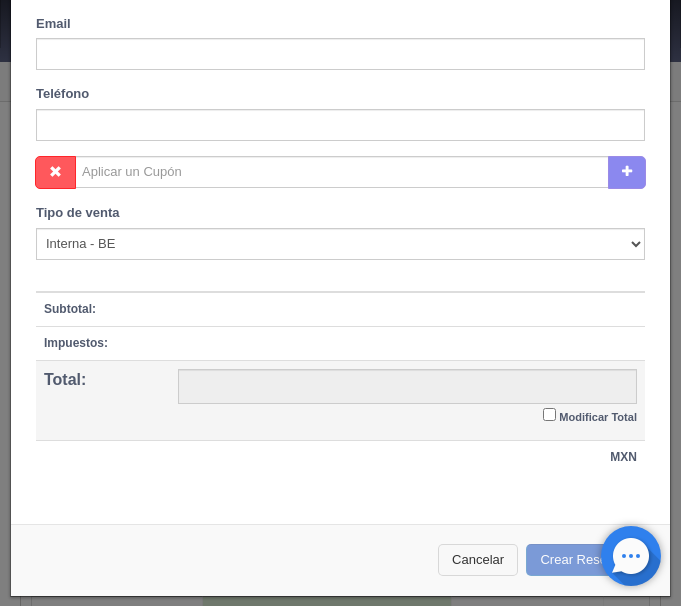 click on "Cancelar" at bounding box center (478, 560) 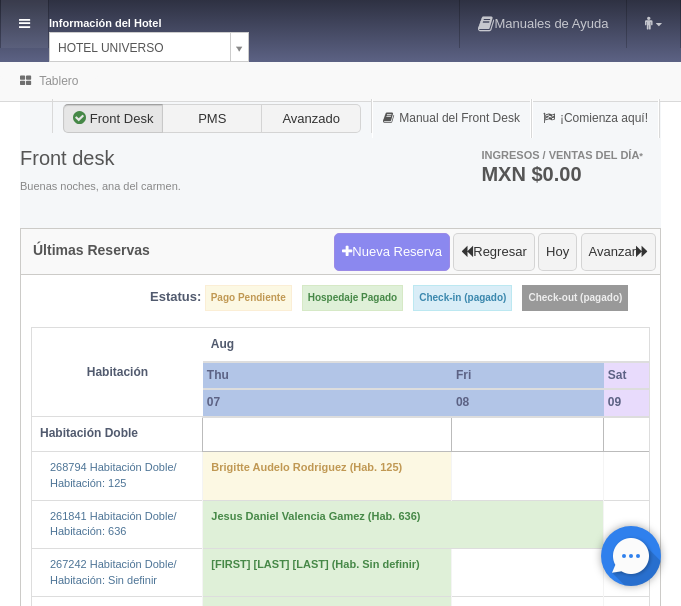 click at bounding box center [24, 24] 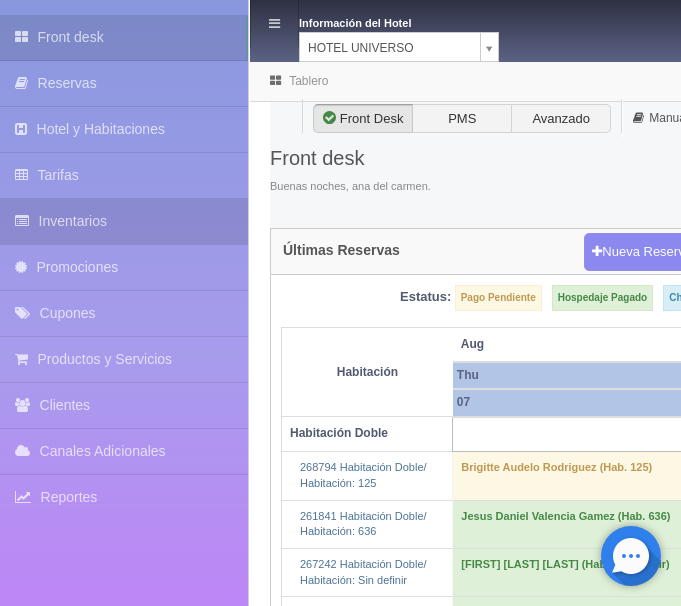 click on "Inventarios" at bounding box center [124, 221] 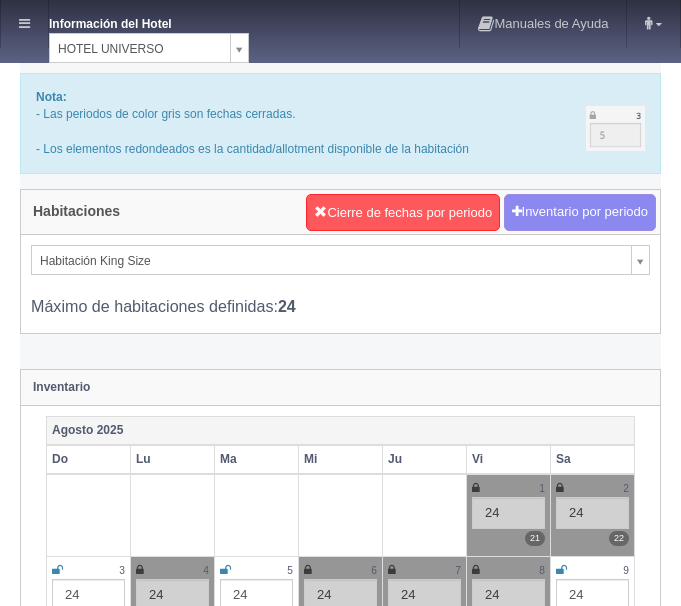 scroll, scrollTop: 0, scrollLeft: 0, axis: both 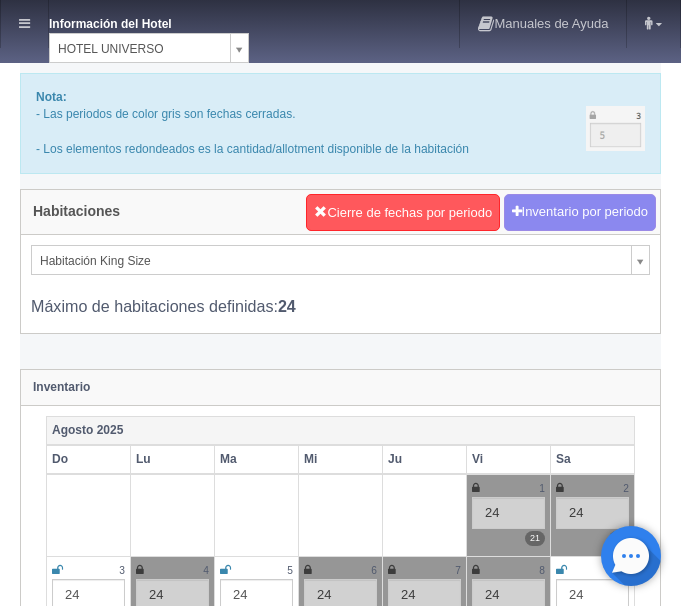 click on "Información del Hotel
HOTEL UNIVERSO
HOTEL SAN FRANCISCO PLAZA
HOTEL UNIVERSO
Hotel Latino
Manuales de Ayuda
Actualizaciones recientes
ana del carmen
Mi Perfil
Salir / Log Out
Procesando...
Front desk
Reservas
Hotel y Habitaciones
Tarifas
Inventarios
Promociones
Cupones
Productos y Servicios" at bounding box center [340, 3149] 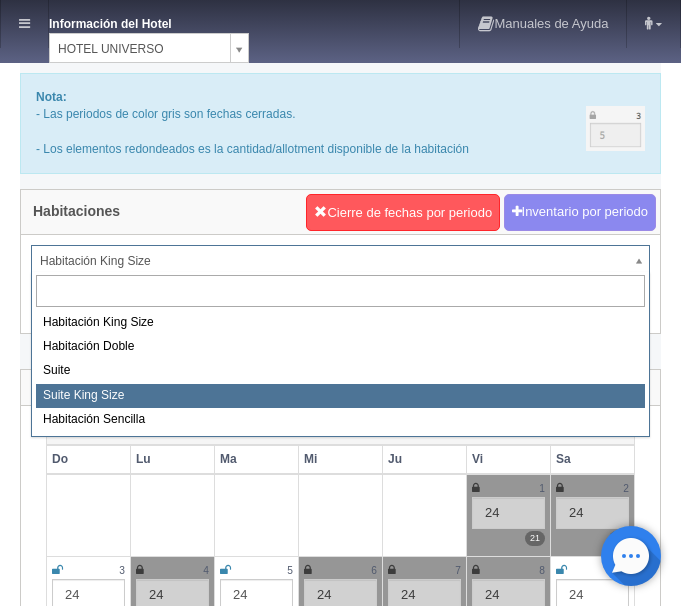 select on "588" 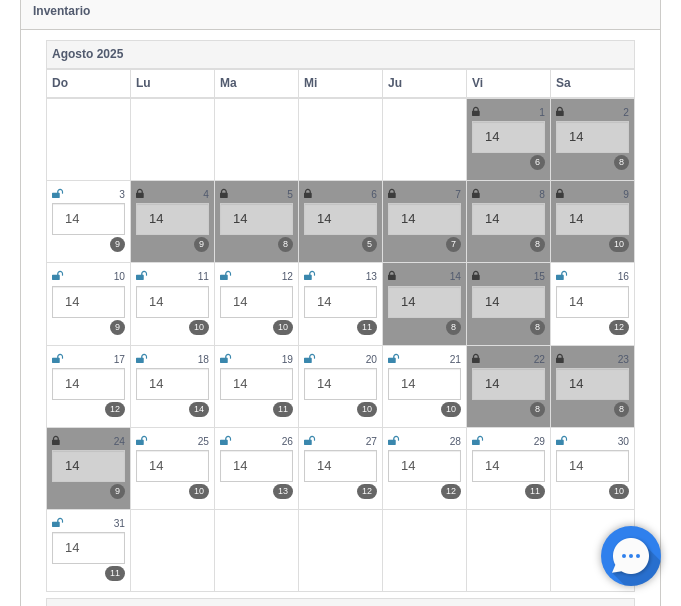 scroll, scrollTop: 408, scrollLeft: 0, axis: vertical 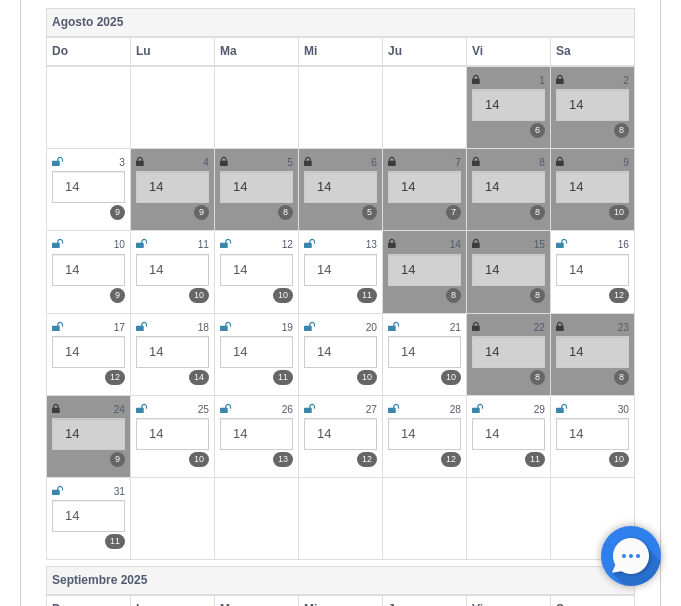 click at bounding box center (560, 162) 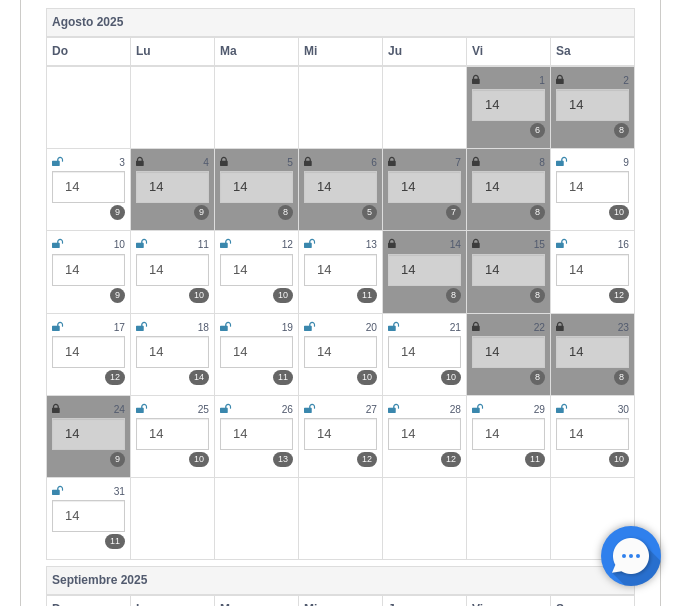 scroll, scrollTop: 0, scrollLeft: 0, axis: both 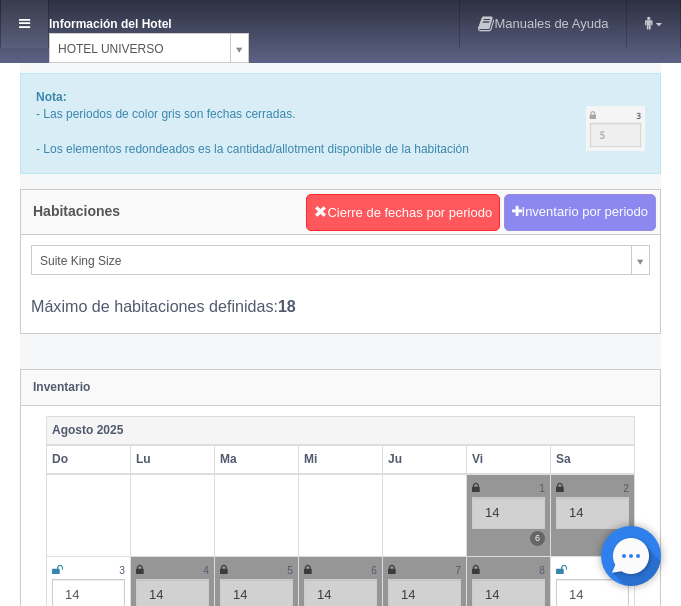 click at bounding box center (24, 24) 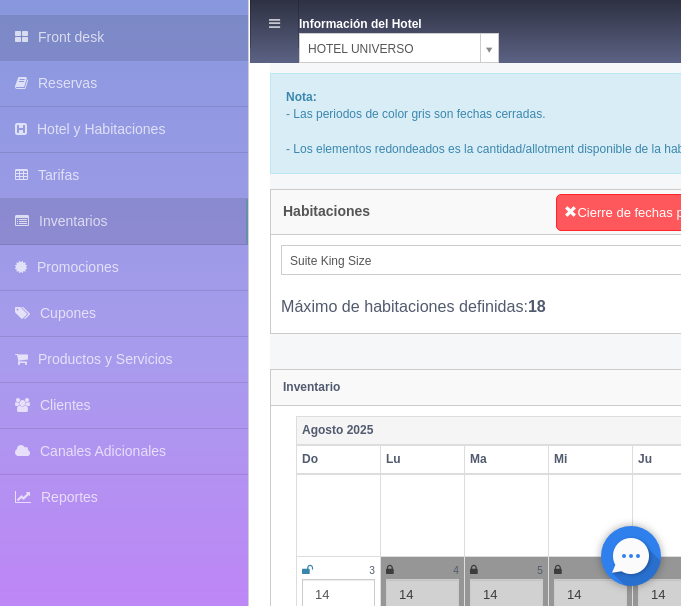 click on "Front desk" at bounding box center (124, 37) 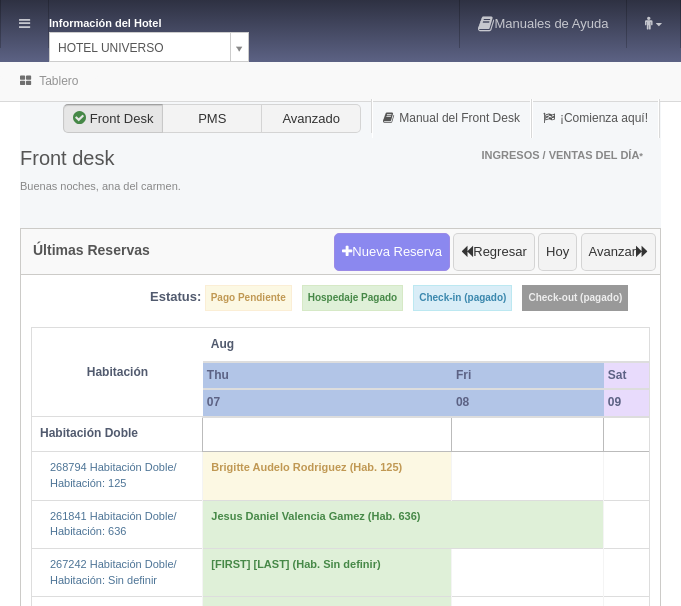 scroll, scrollTop: 0, scrollLeft: 0, axis: both 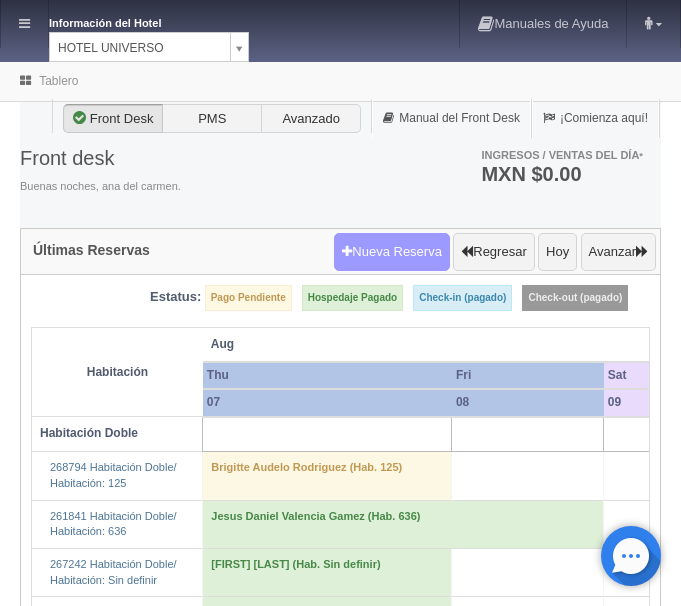click on "Nueva Reserva" at bounding box center (392, 252) 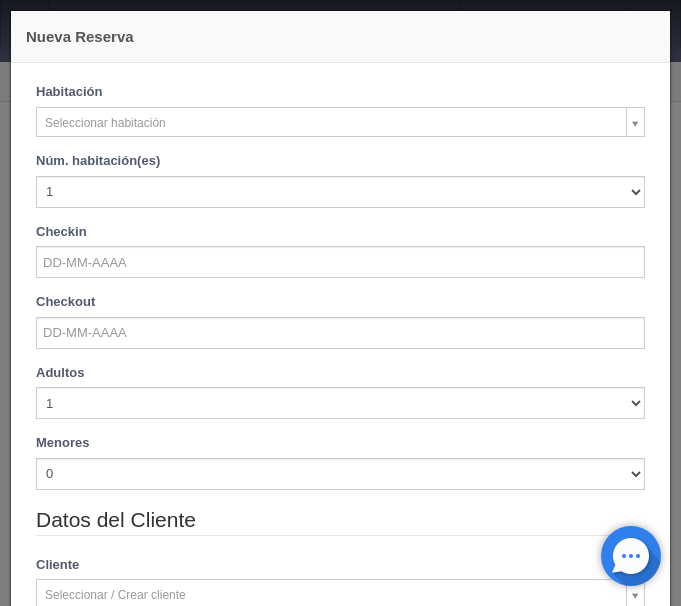 checkbox on "false" 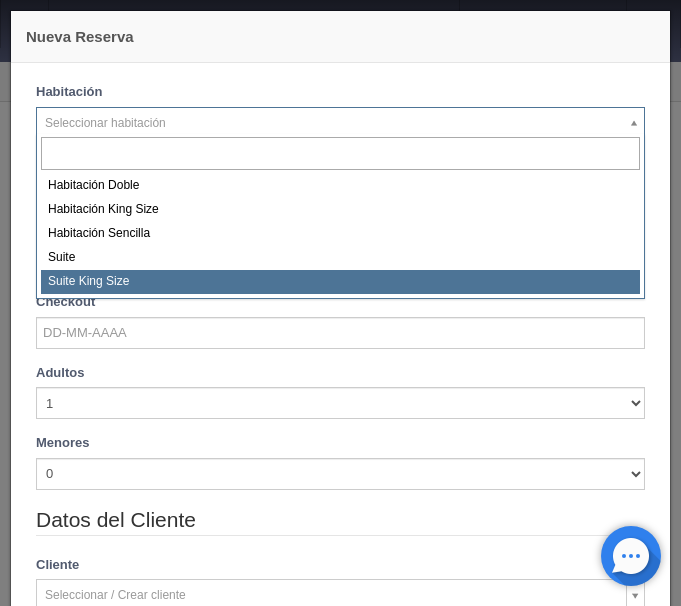 select on "588" 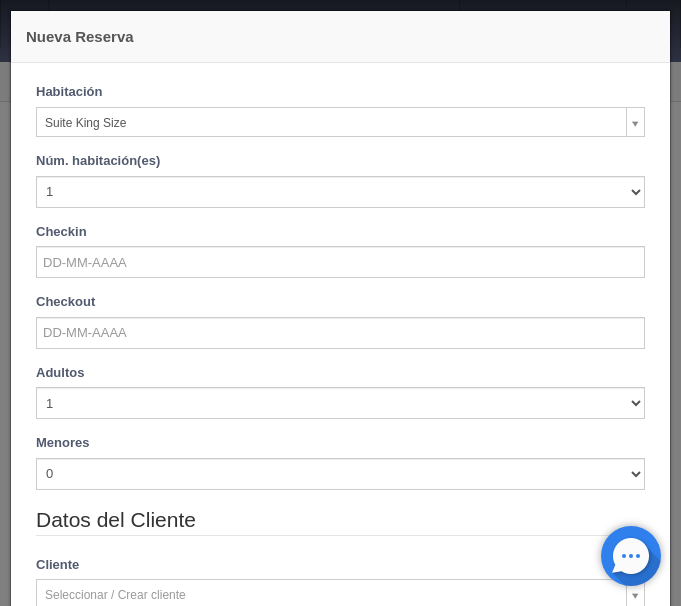 checkbox on "false" 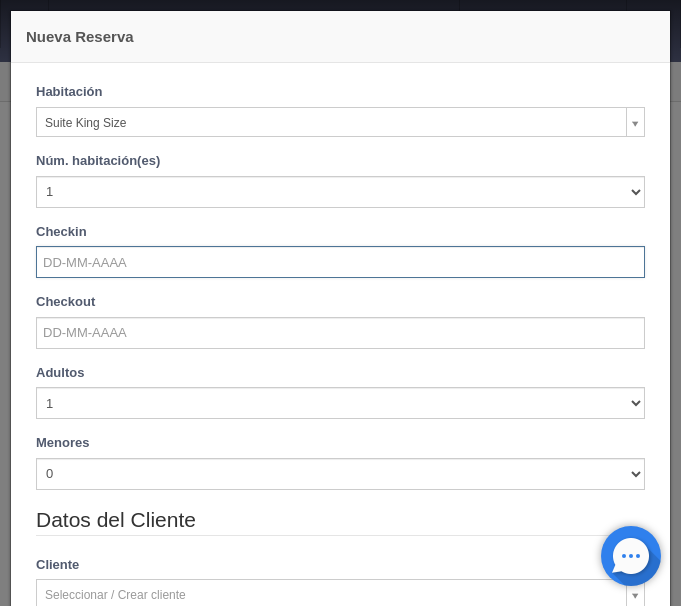 click at bounding box center (340, 262) 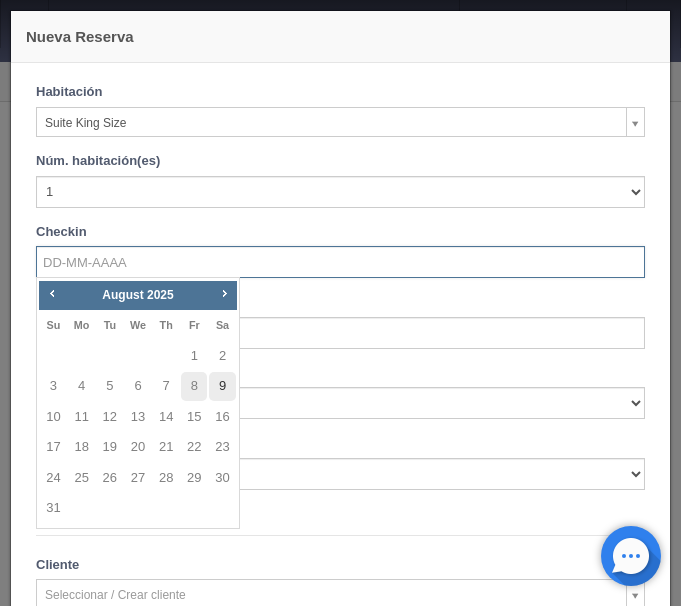click on "9" at bounding box center (222, 386) 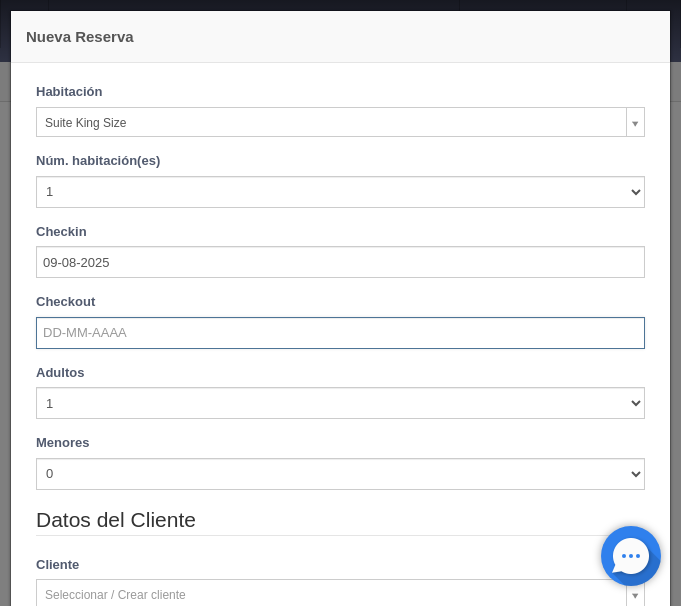 click at bounding box center (340, 333) 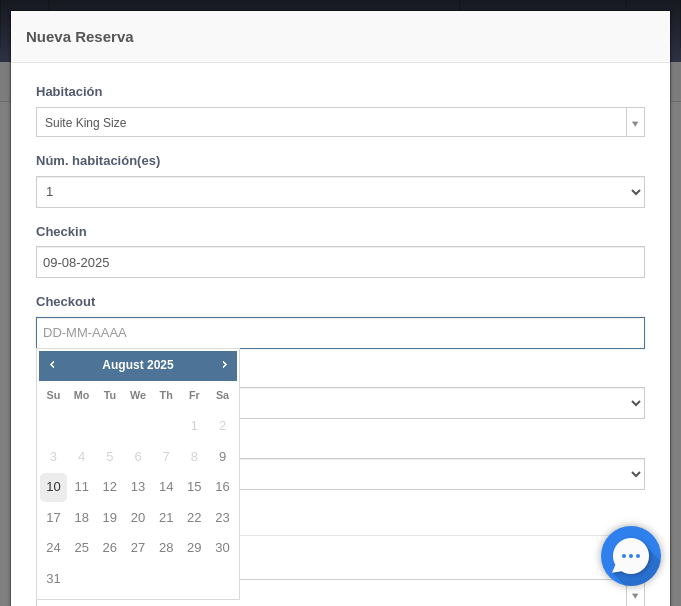 click on "10" at bounding box center [53, 487] 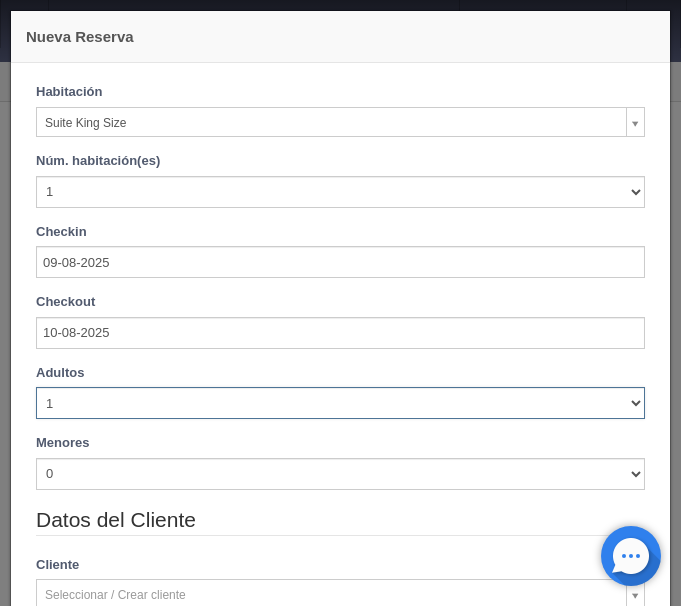 click on "1
2
3
4
5
6
7
8
9
10" at bounding box center [340, 403] 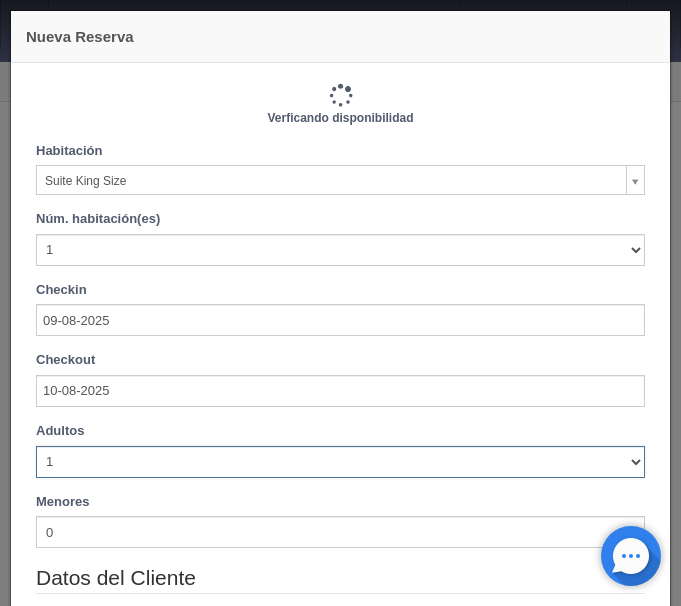 type on "1210.00" 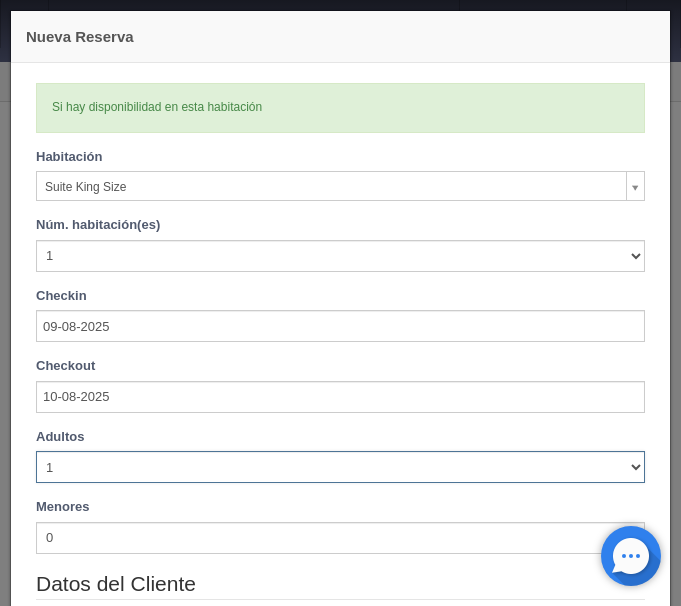 select on "2" 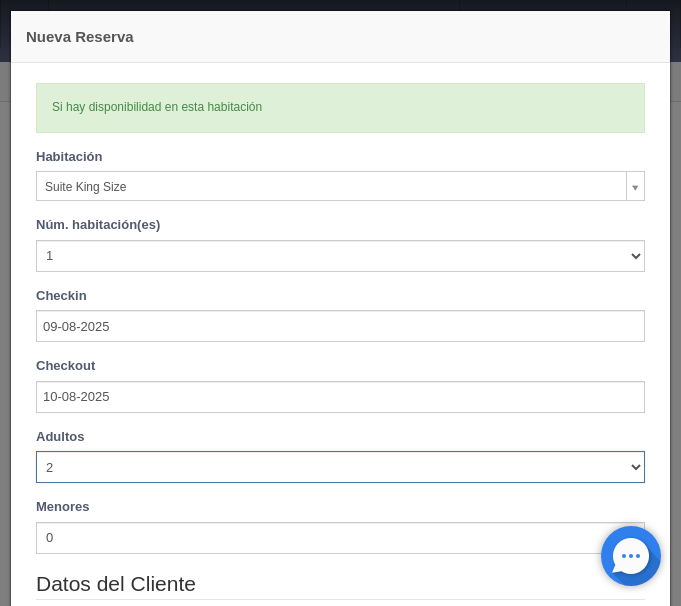 click on "2" at bounding box center (0, 0) 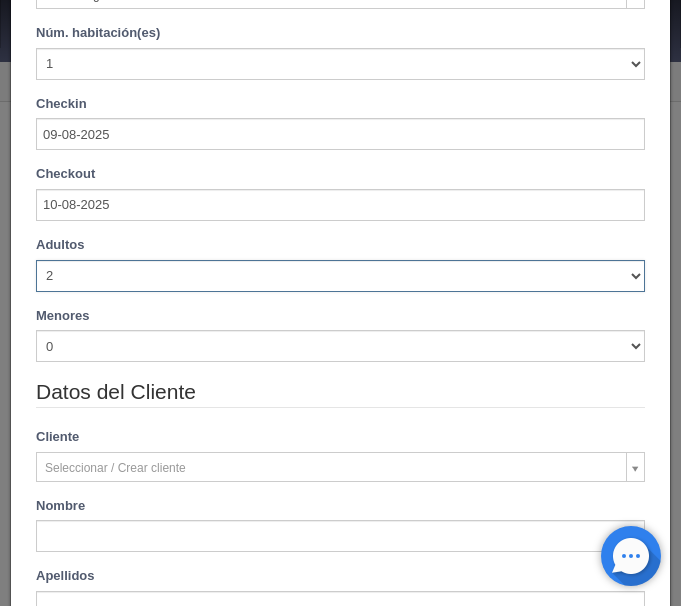 type on "1210.00" 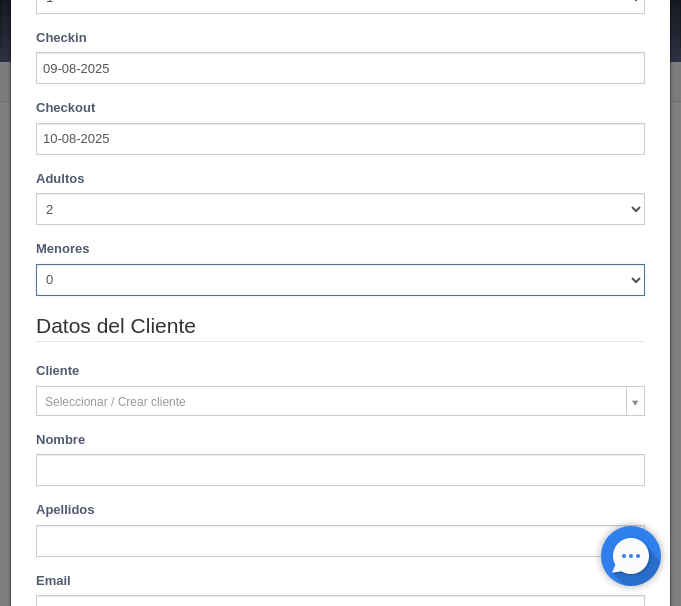 click on "0
1
2
3
4
5
6
7
8
9
10" at bounding box center (340, 280) 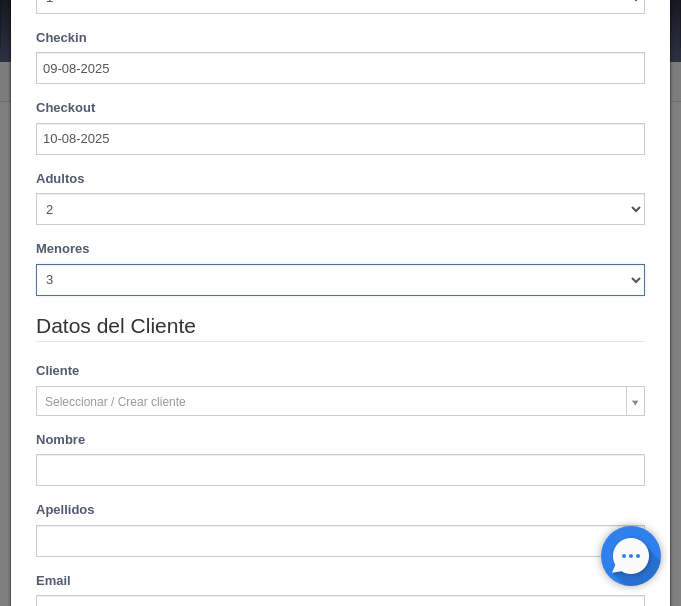 click on "3" at bounding box center (0, 0) 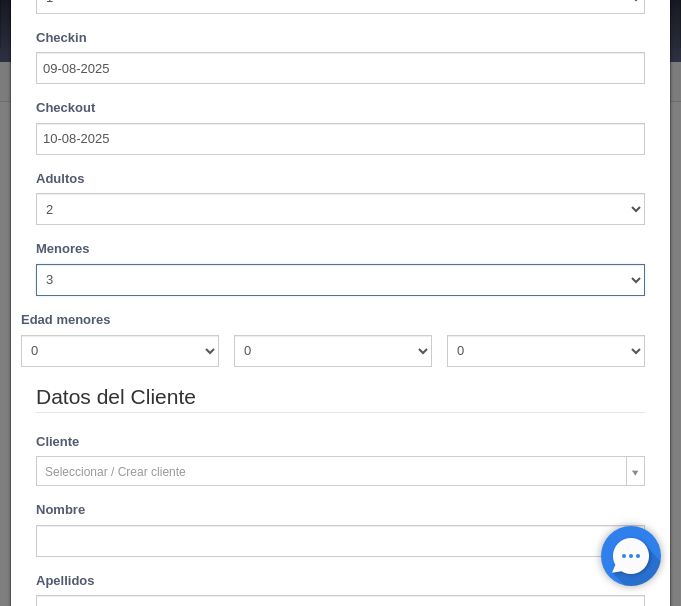 type 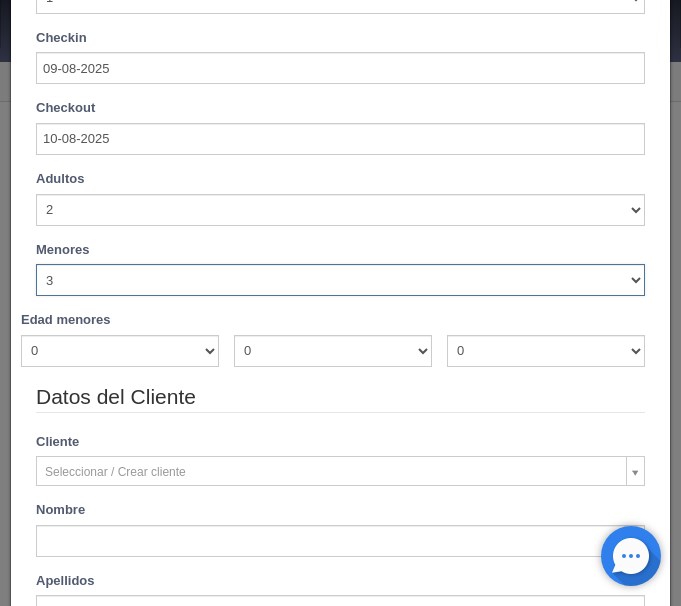 type on "1210.00" 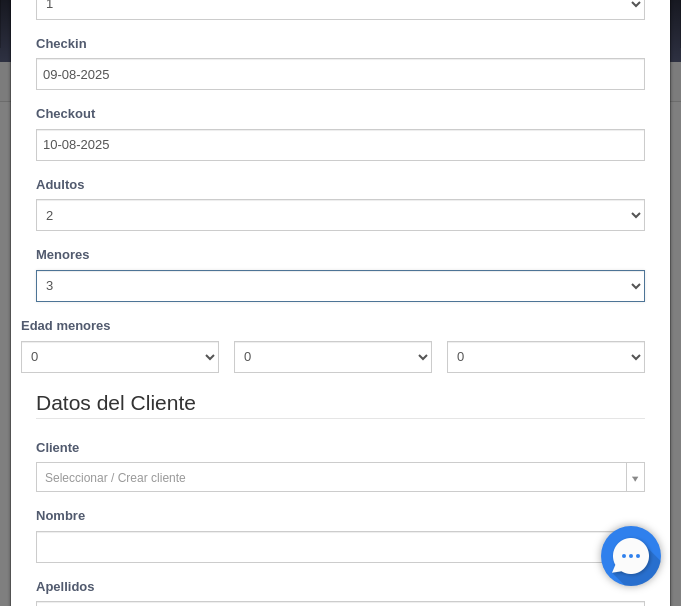 scroll, scrollTop: 258, scrollLeft: 0, axis: vertical 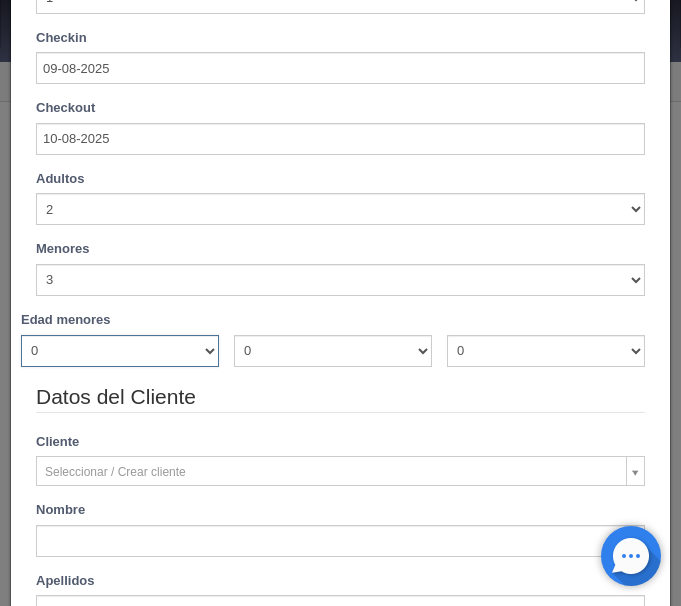 click on "0
1
2
3
4
5
6
7
8
9
10
11
12
13
14
15
16
17
18" at bounding box center (120, 351) 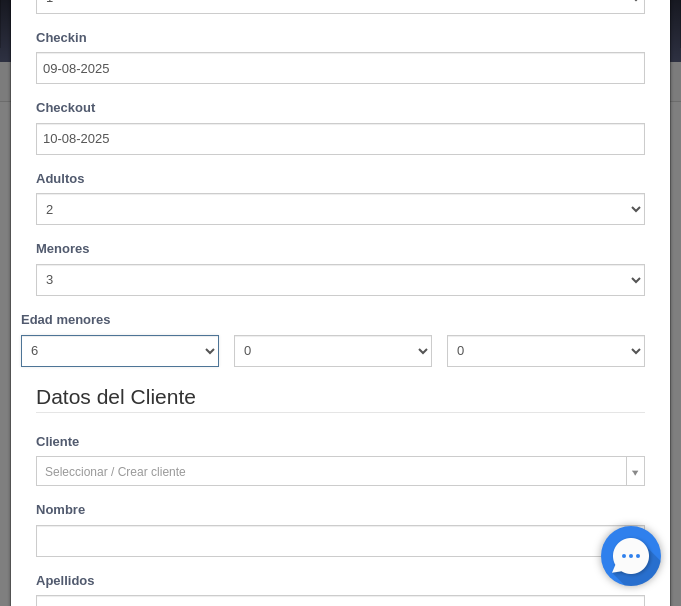 type 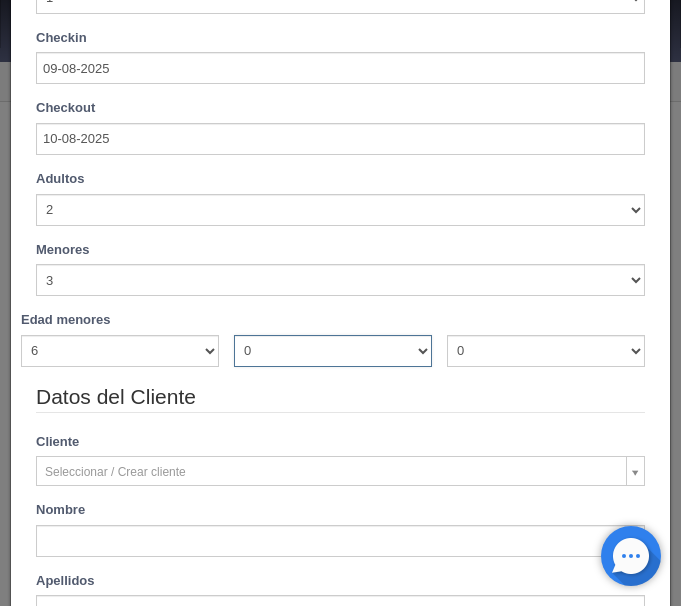 click on "0
1
2
3
4
5
6
7
8
9
10
11
12
13
14
15
16
17
18" at bounding box center [333, 351] 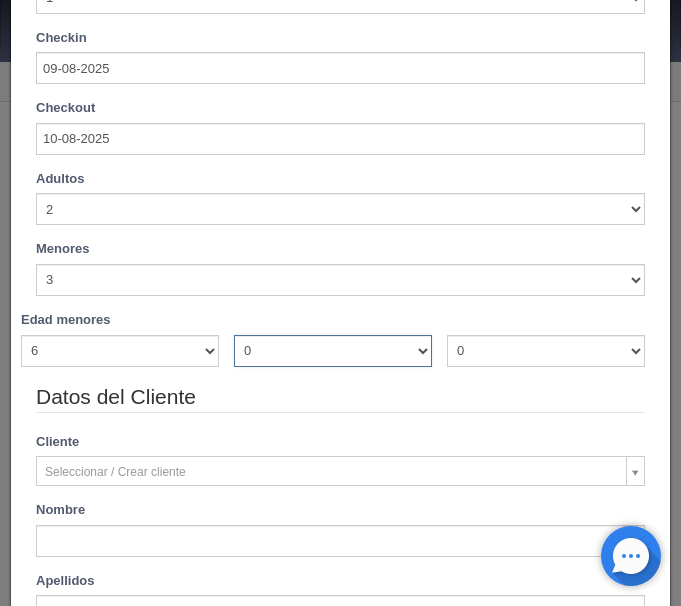 select on "7" 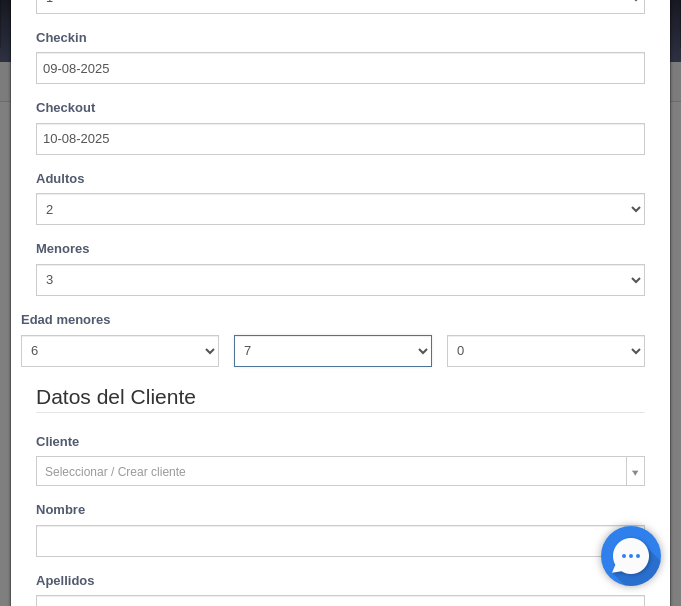 type 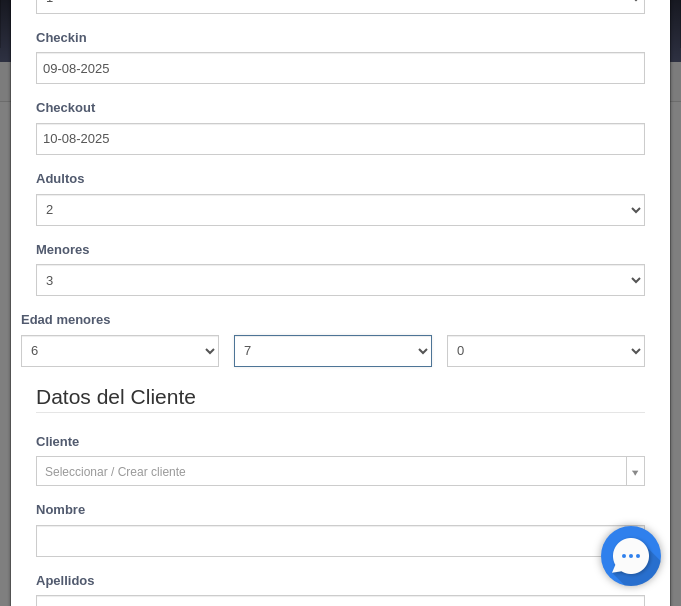 type on "1210.00" 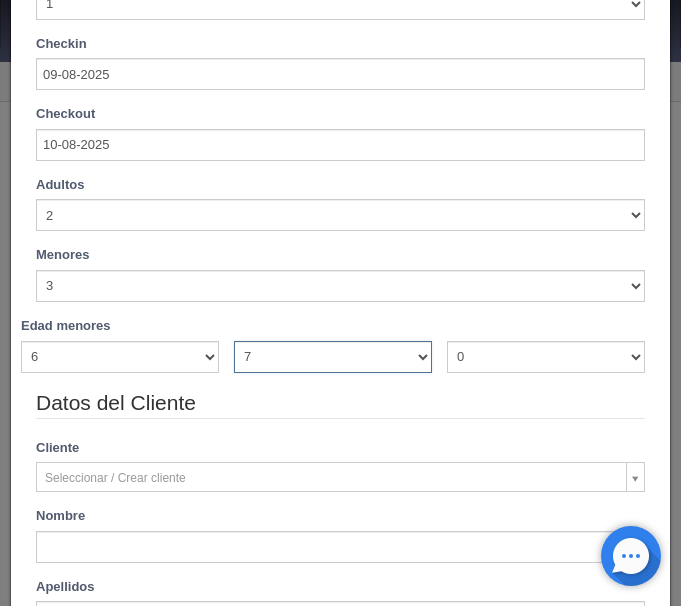 scroll, scrollTop: 258, scrollLeft: 0, axis: vertical 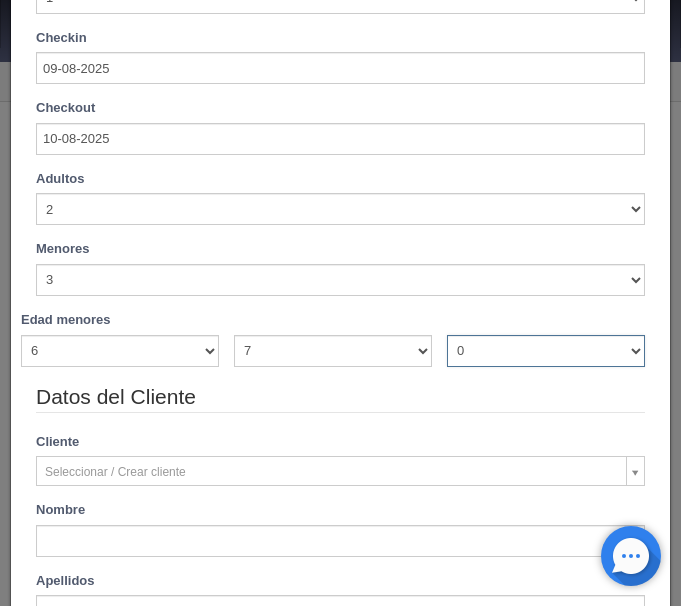 click on "0
1
2
3
4
5
6
7
8
9
10
11
12
13
14
15
16
17
18" at bounding box center (546, 351) 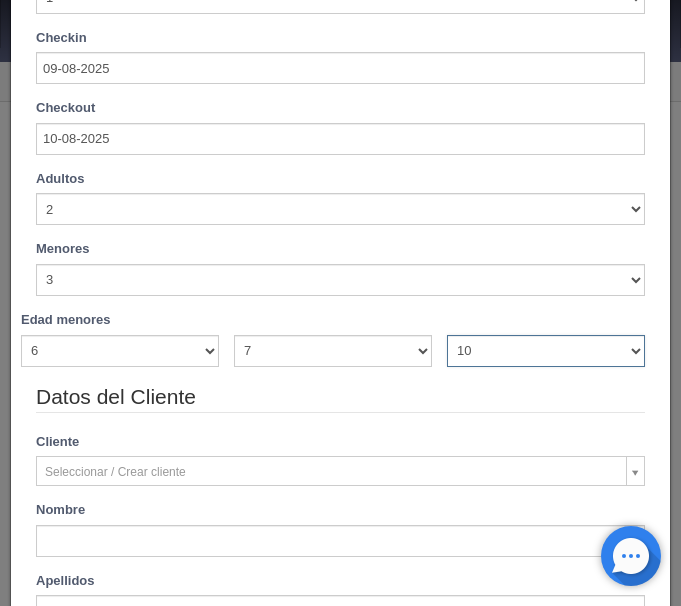type 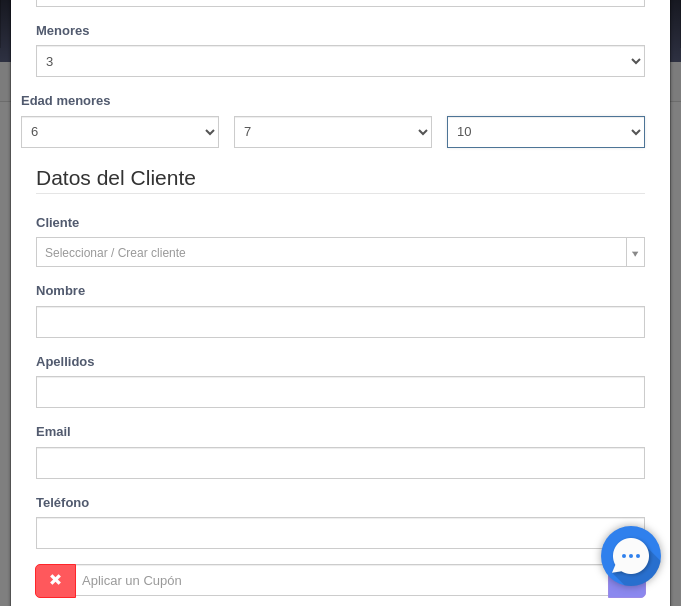 type on "1210.00" 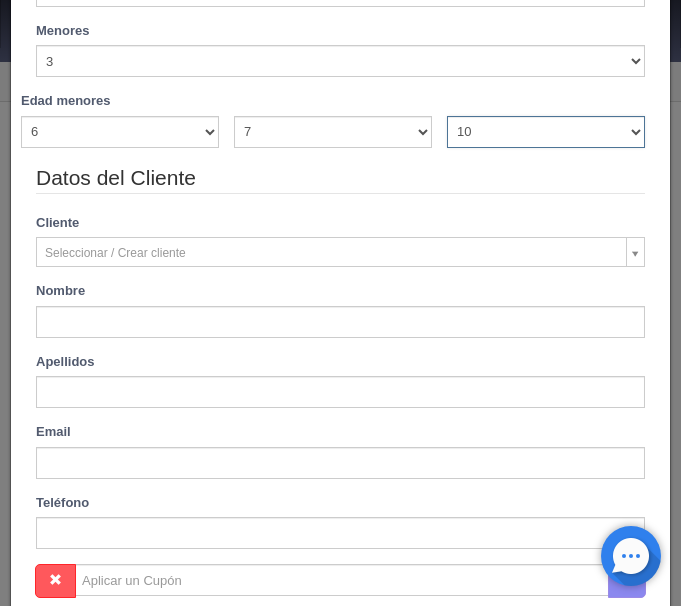 checkbox on "false" 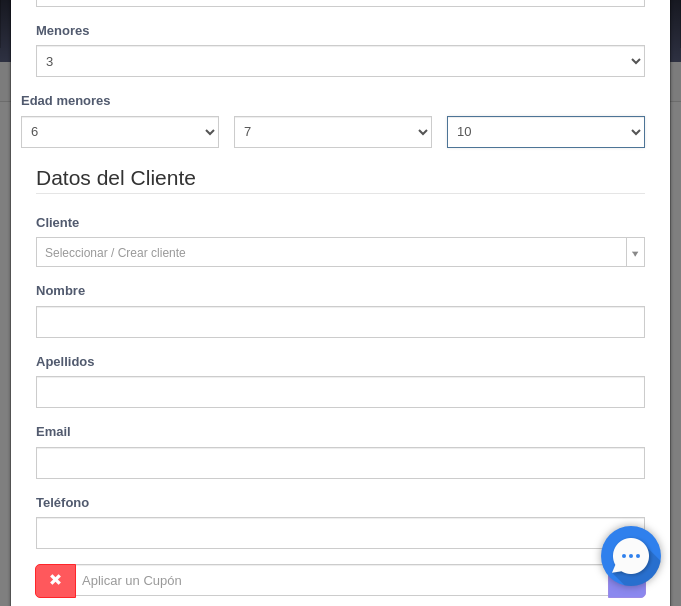 scroll, scrollTop: 510, scrollLeft: 0, axis: vertical 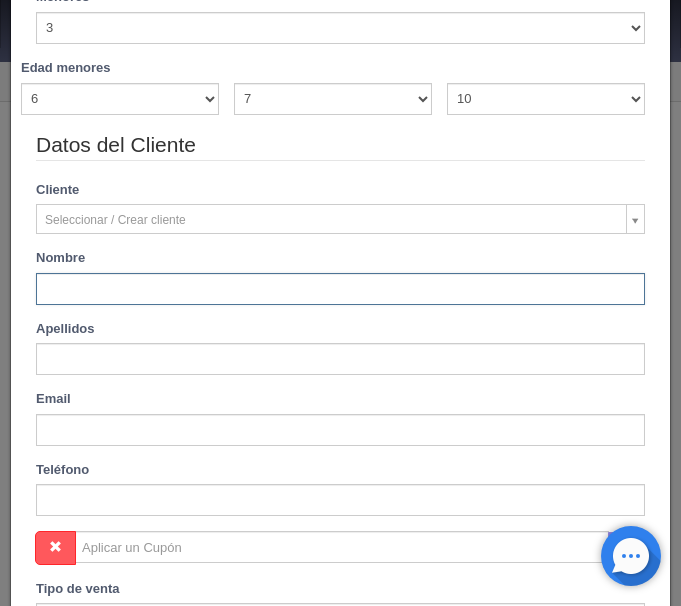 click at bounding box center (340, 289) 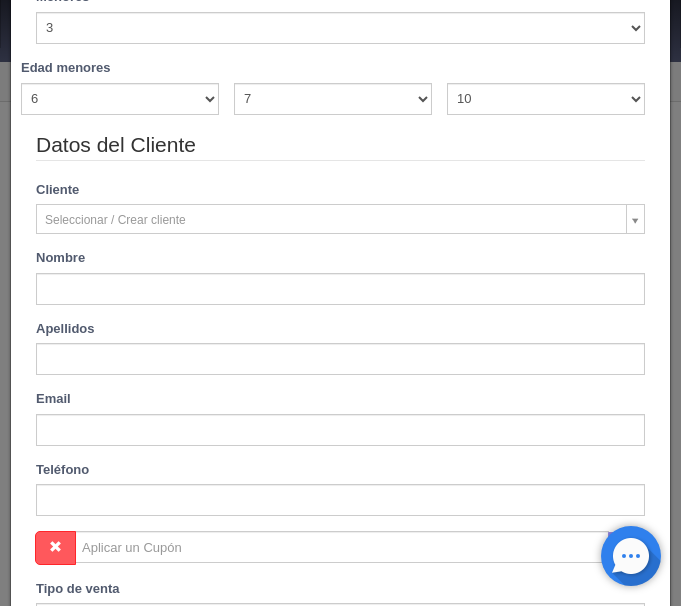 type on "Briseno" 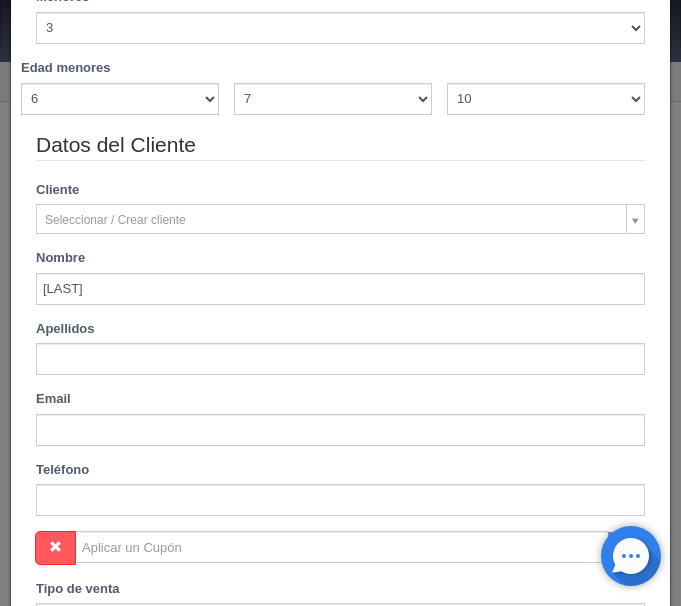 type on "Ruiz Adalberto" 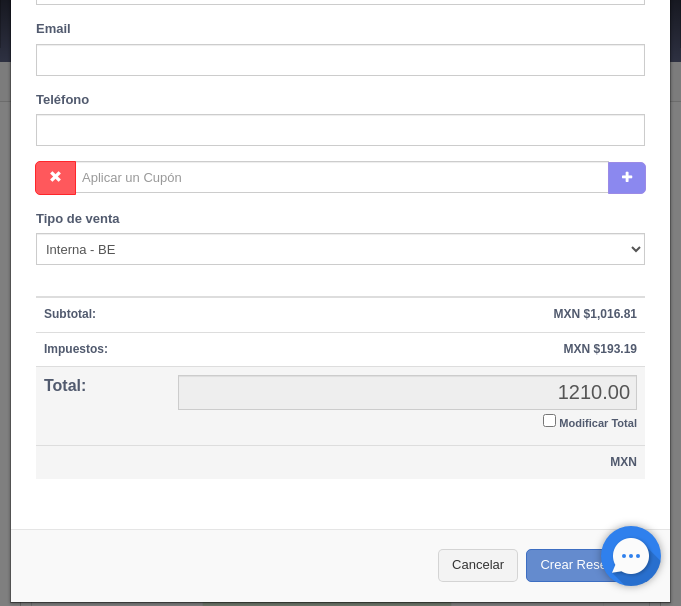 scroll, scrollTop: 886, scrollLeft: 0, axis: vertical 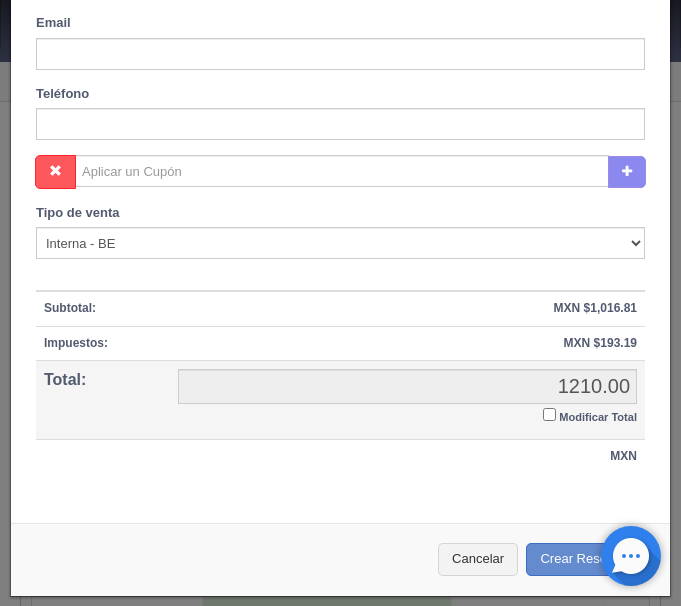 click on "Modificar Total" at bounding box center (549, 414) 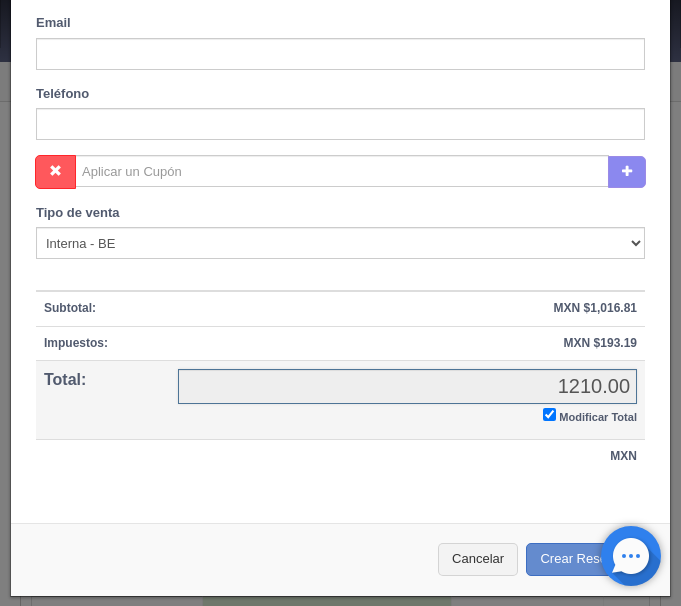 checkbox on "true" 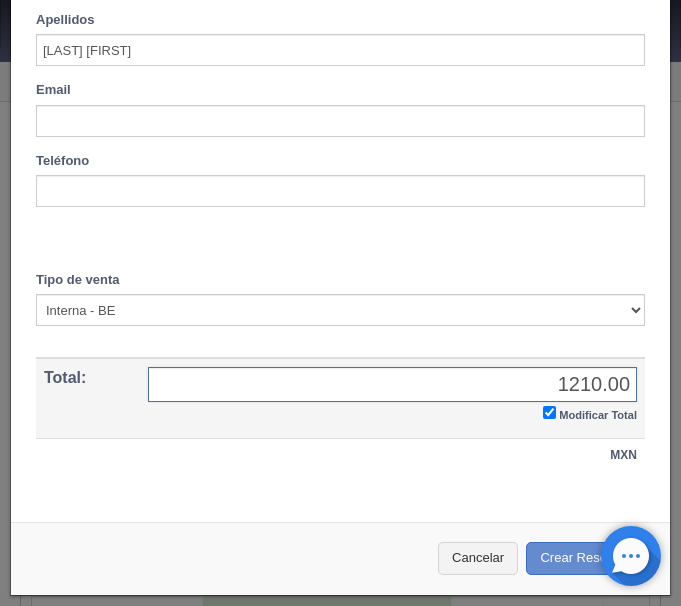 scroll, scrollTop: 817, scrollLeft: 0, axis: vertical 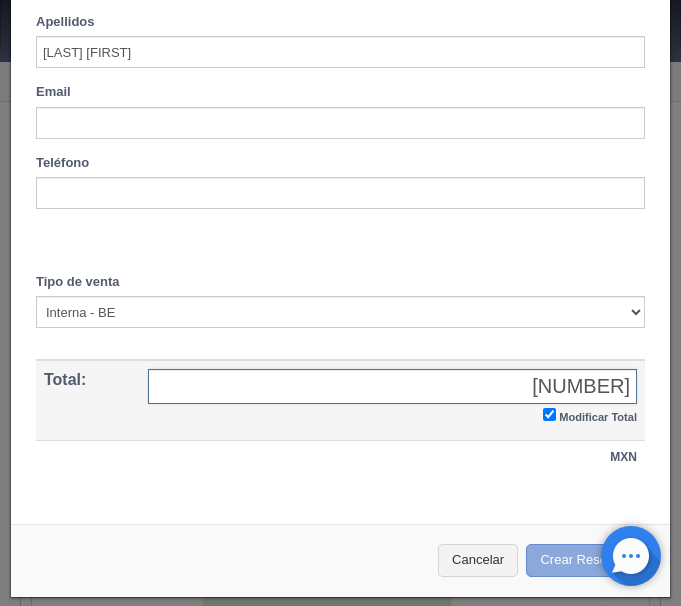 type on "1217.54" 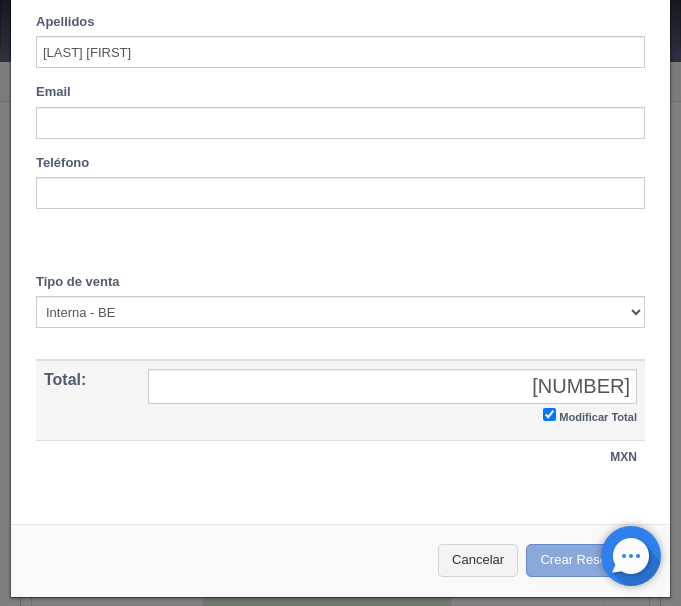 click on "Crear Reserva" at bounding box center [588, 560] 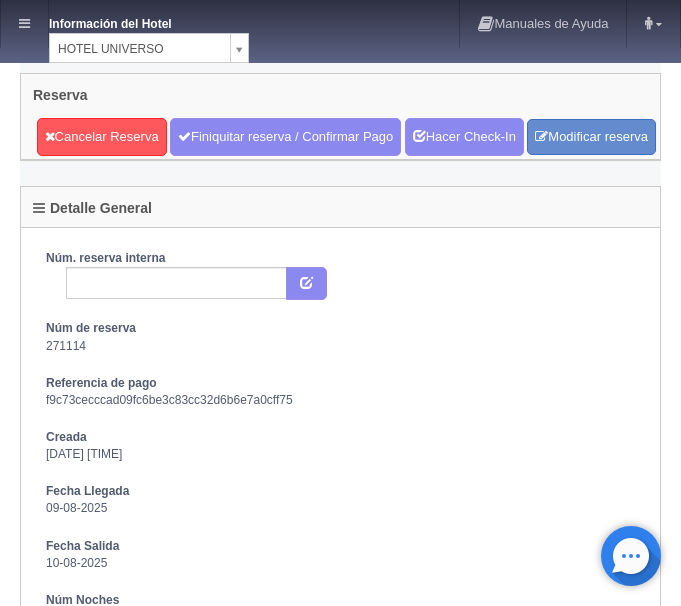 scroll, scrollTop: 0, scrollLeft: 0, axis: both 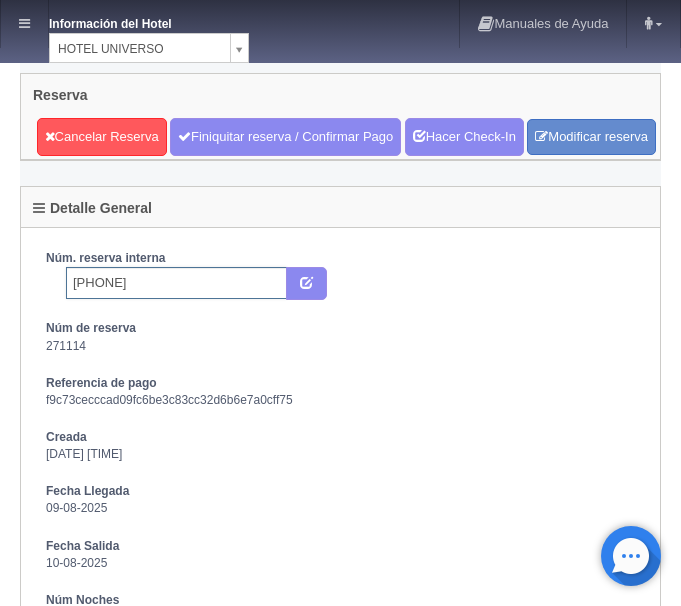 click on "6484168594" at bounding box center [176, 283] 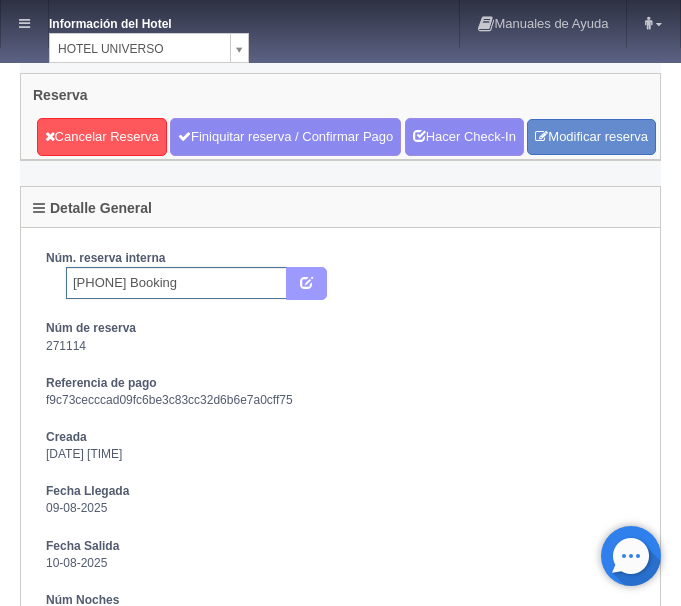 type on "[PHONE] Booking" 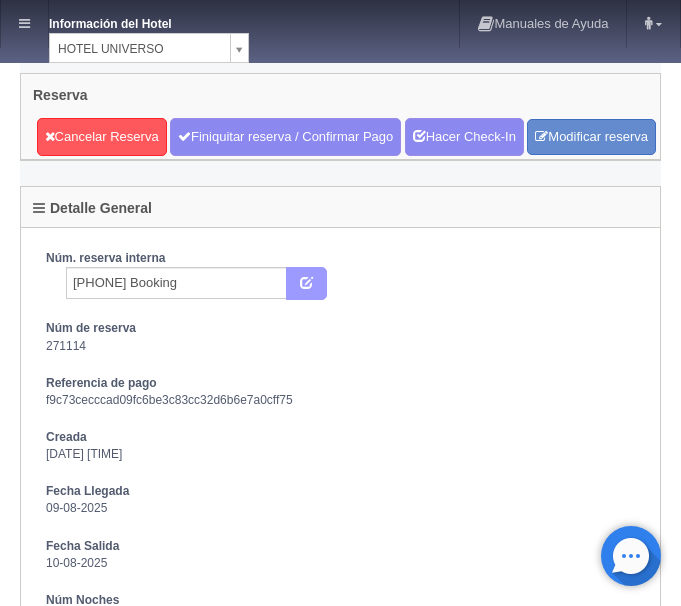 click at bounding box center (306, 284) 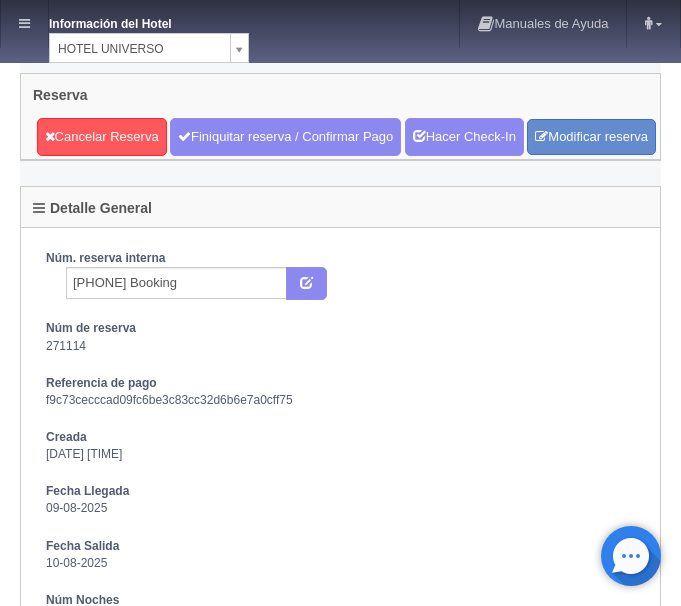 scroll, scrollTop: 0, scrollLeft: 0, axis: both 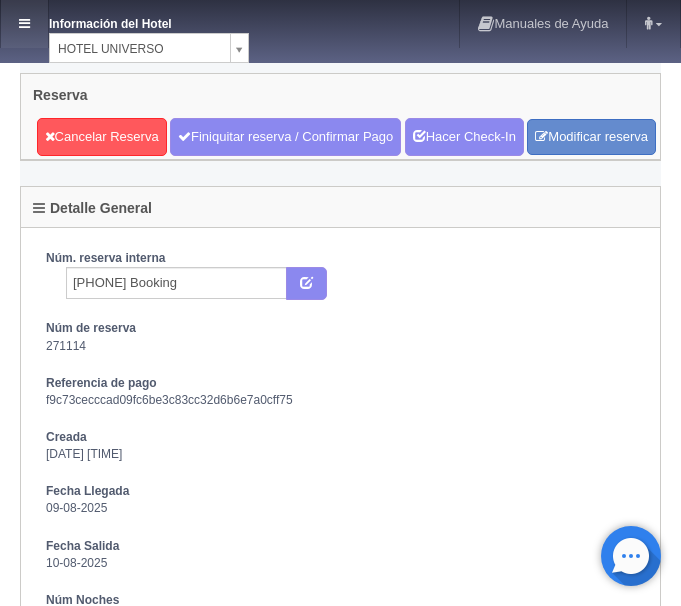 click at bounding box center [24, 24] 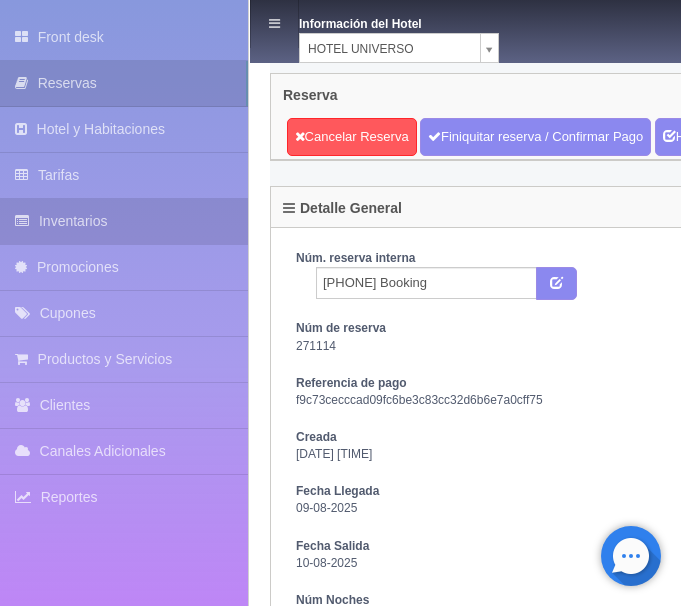 click on "Inventarios" at bounding box center (124, 221) 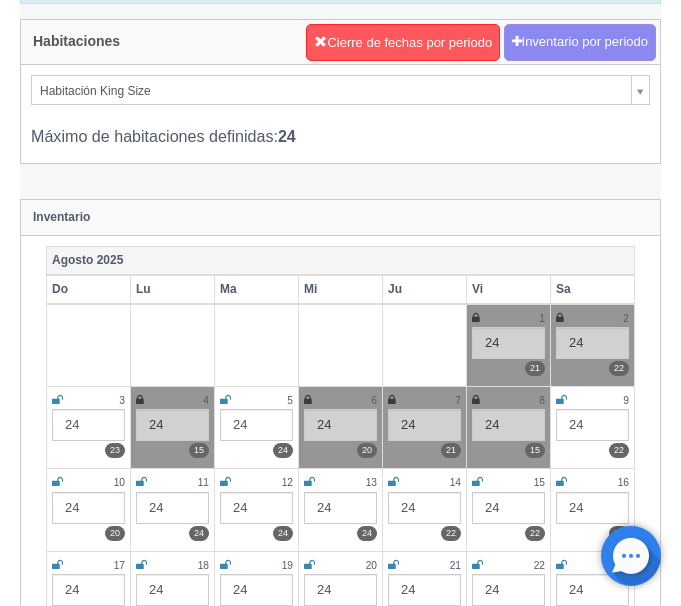 scroll, scrollTop: 510, scrollLeft: 0, axis: vertical 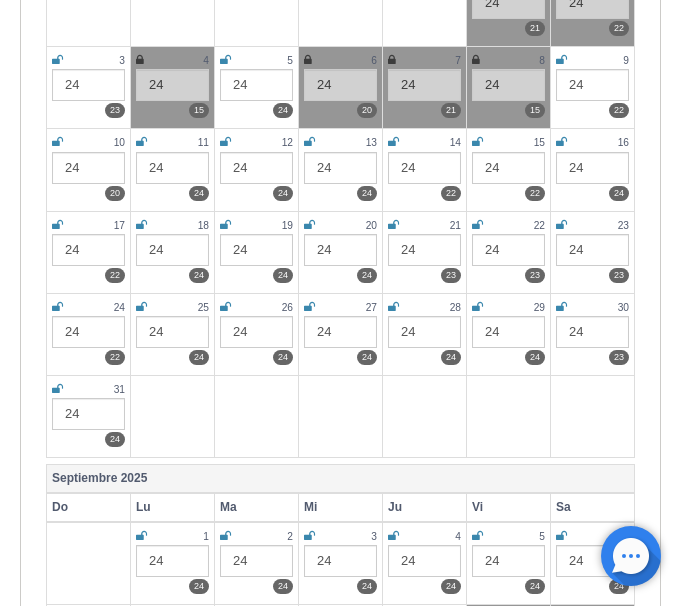 click at bounding box center [561, 60] 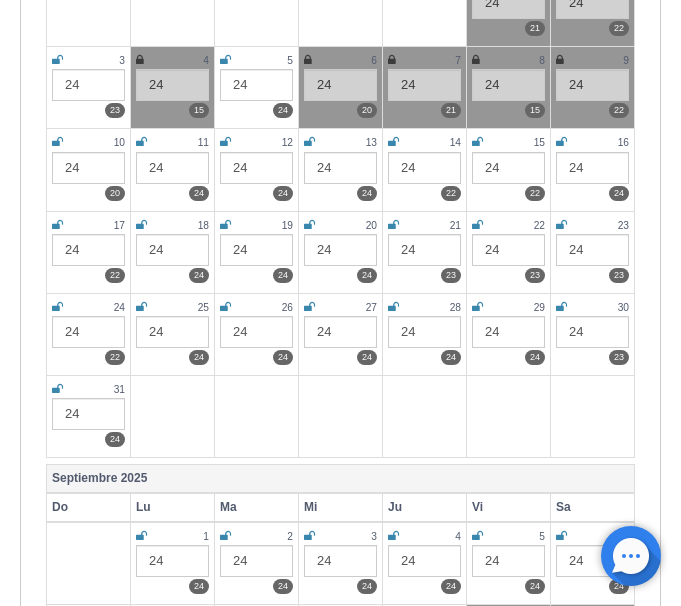 scroll, scrollTop: 0, scrollLeft: 0, axis: both 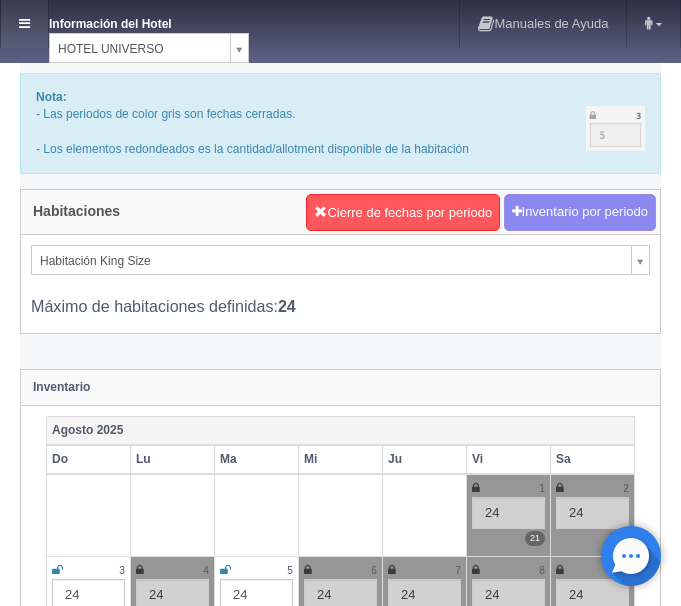 click at bounding box center (24, 23) 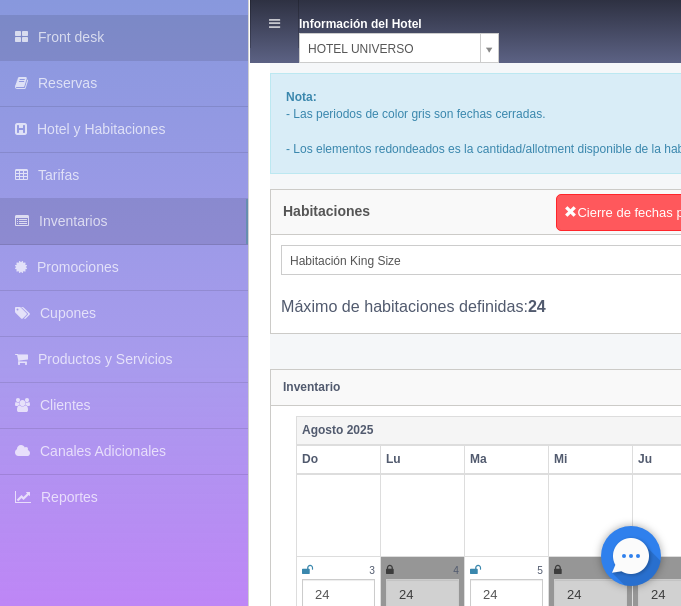 click on "Front desk" at bounding box center [124, 37] 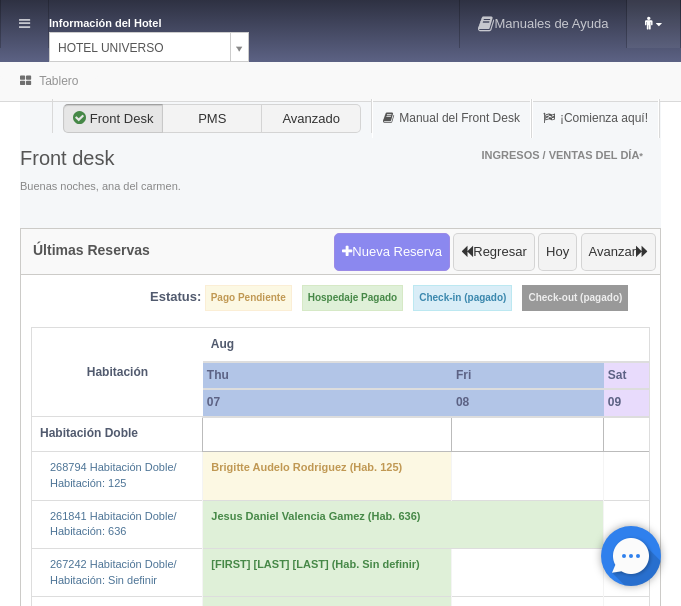 scroll, scrollTop: 0, scrollLeft: 0, axis: both 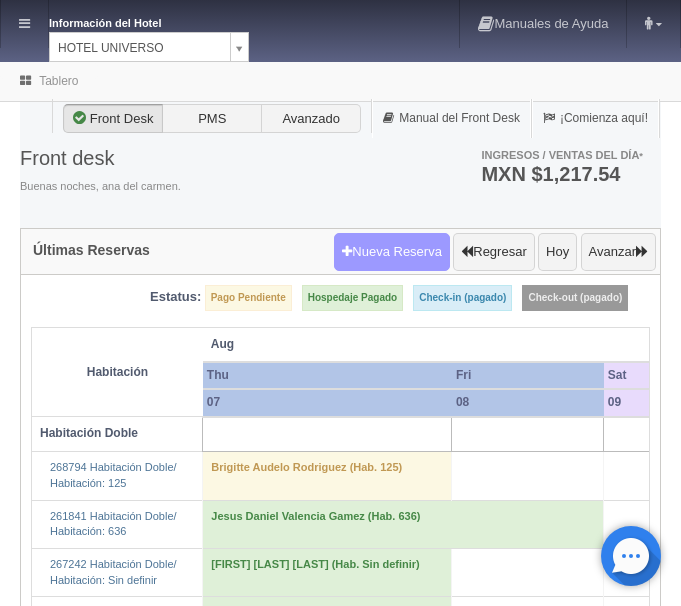 click on "Nueva Reserva" at bounding box center [392, 252] 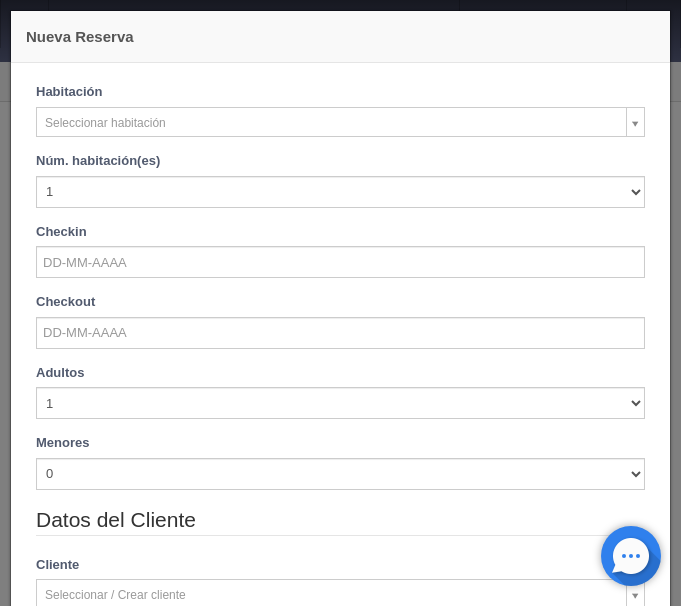 checkbox on "false" 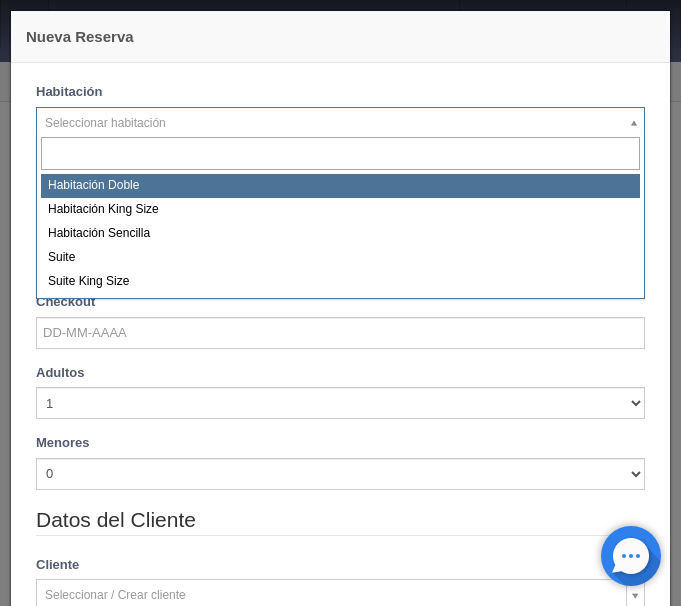 select on "583" 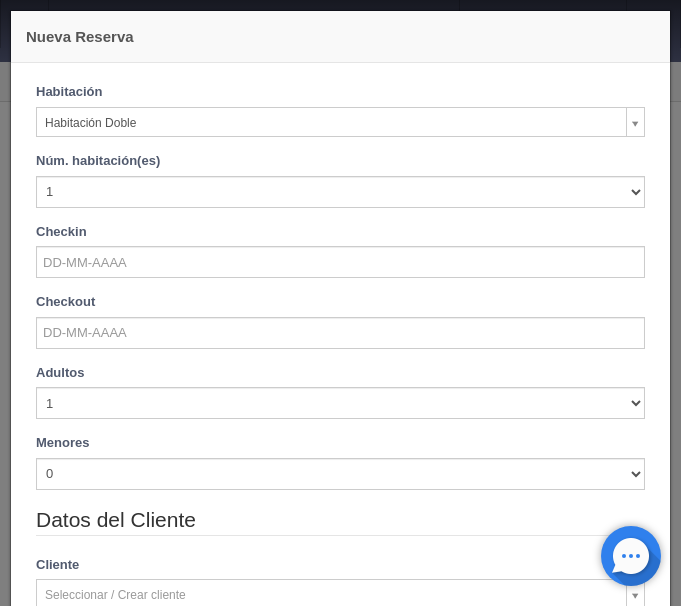 checkbox on "false" 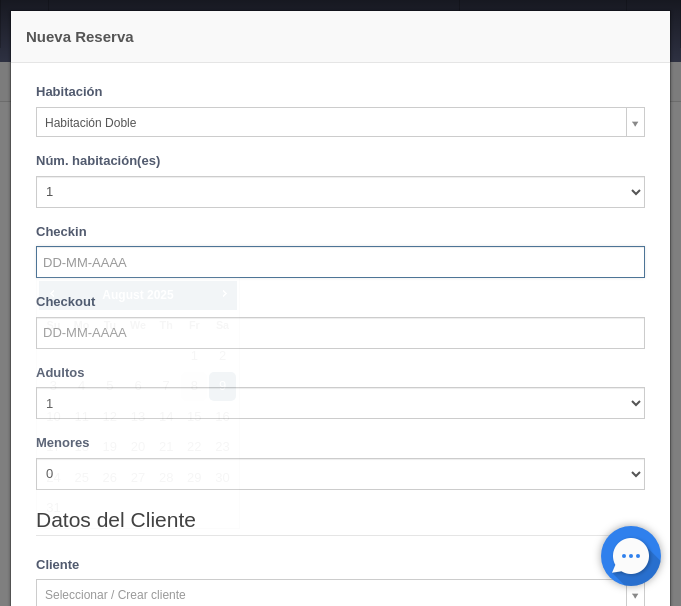 click at bounding box center (340, 262) 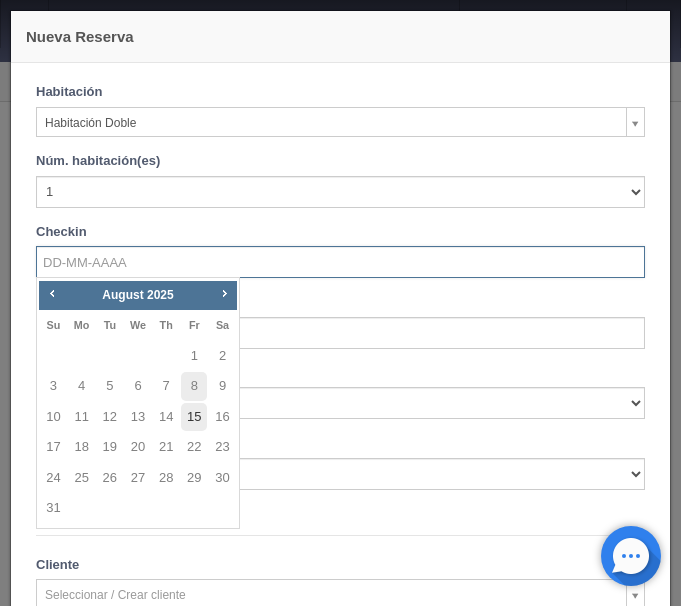 click on "15" at bounding box center [194, 417] 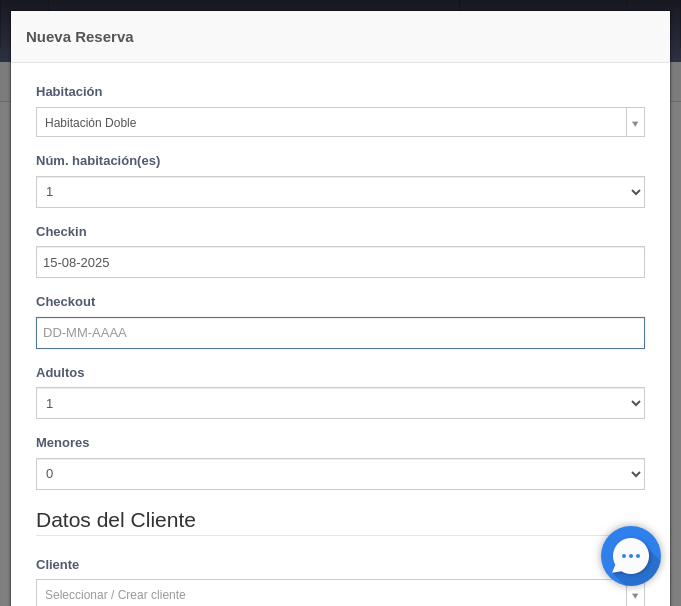 click at bounding box center (340, 333) 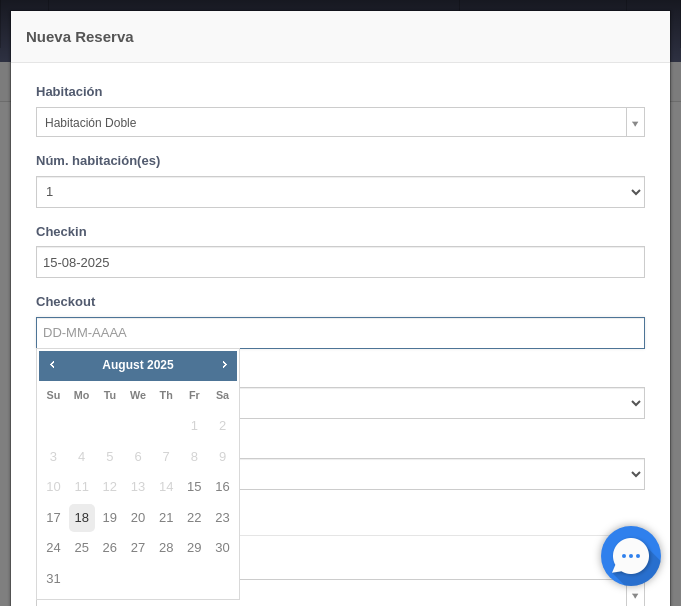 click on "18" at bounding box center (82, 518) 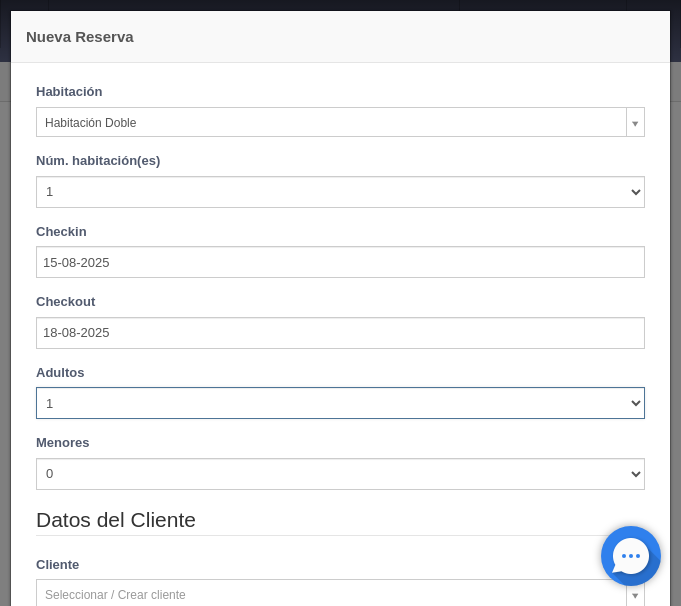 click on "1
2
3
4
5
6
7
8
9
10" at bounding box center (340, 403) 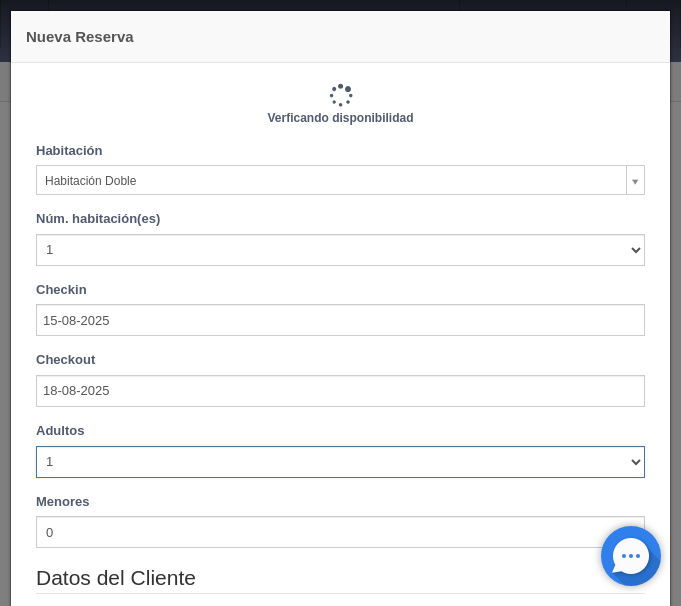 type on "3090.00" 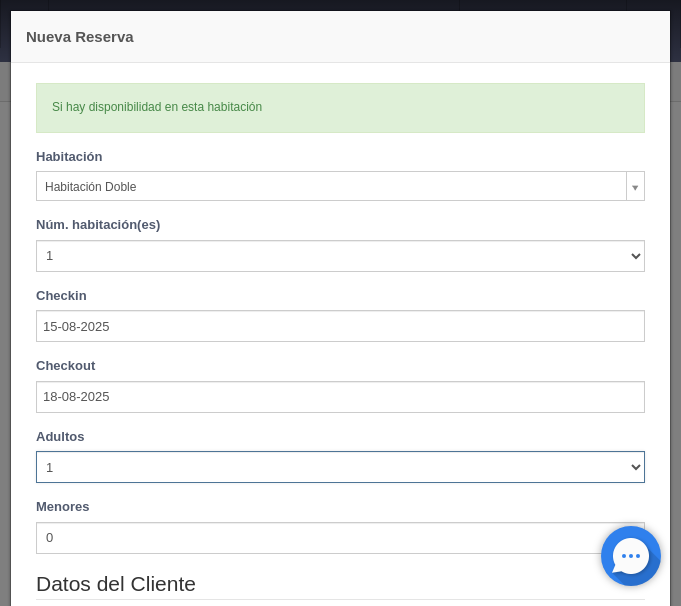 select on "4" 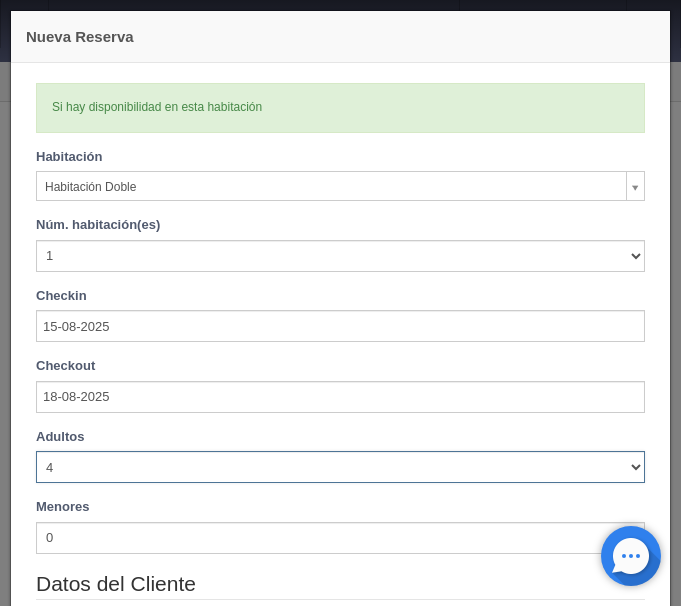 type 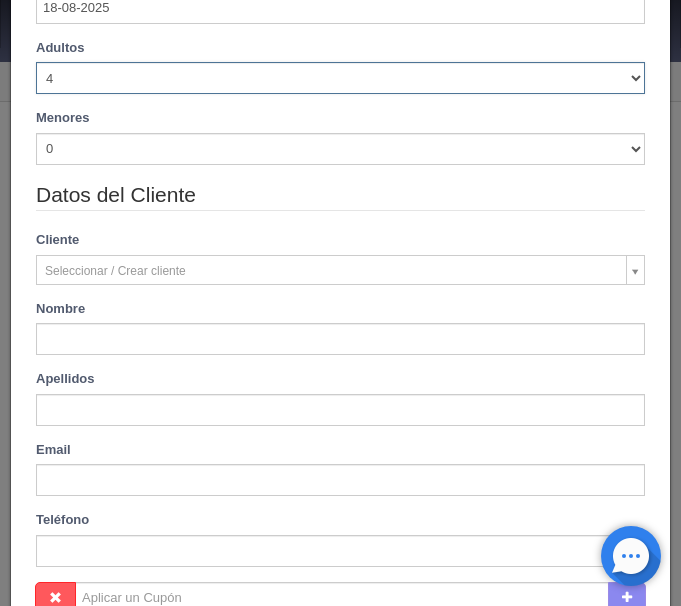 scroll, scrollTop: 420, scrollLeft: 0, axis: vertical 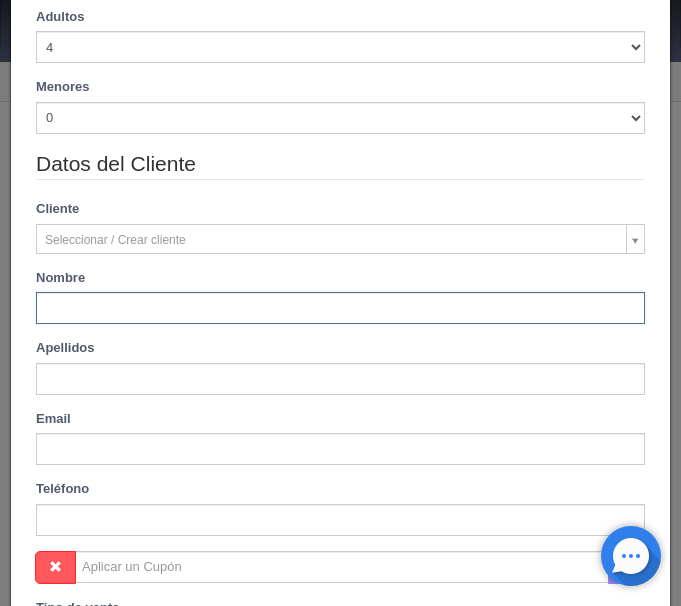 click at bounding box center [340, 308] 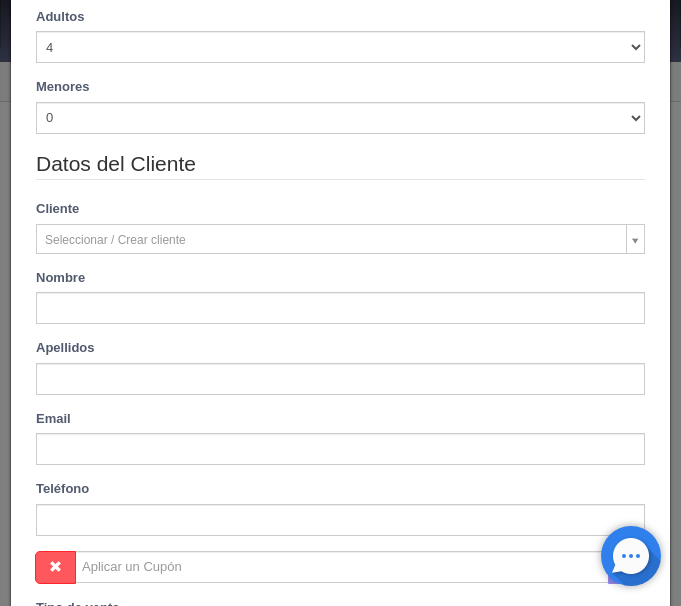 type on "[FIRST] [MIDDLE]" 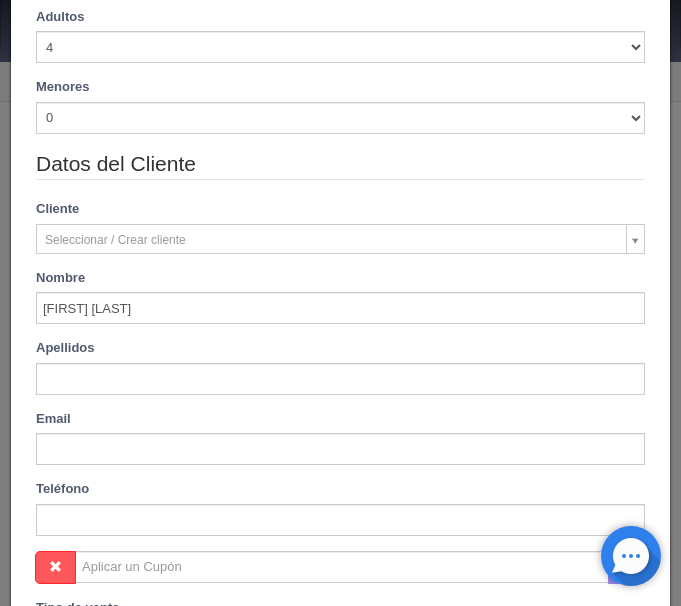 type on "[LAST] [LAST]" 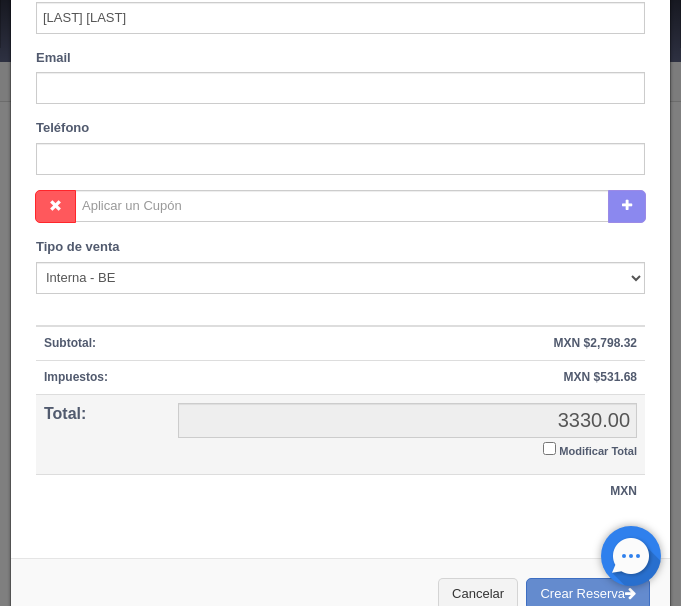 scroll, scrollTop: 815, scrollLeft: 0, axis: vertical 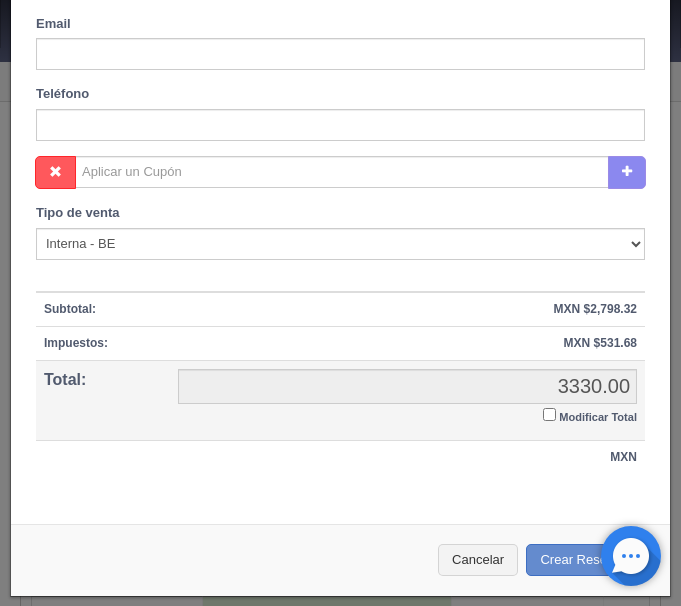 click on "Modificar Total" at bounding box center [549, 414] 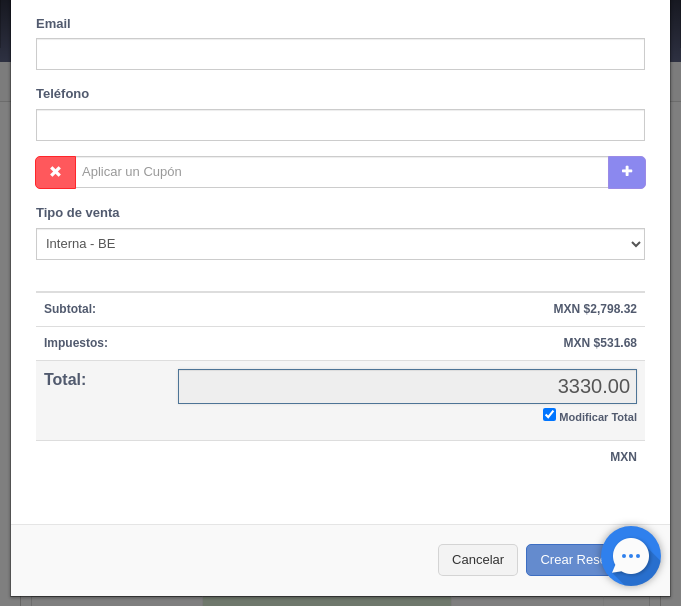 checkbox on "true" 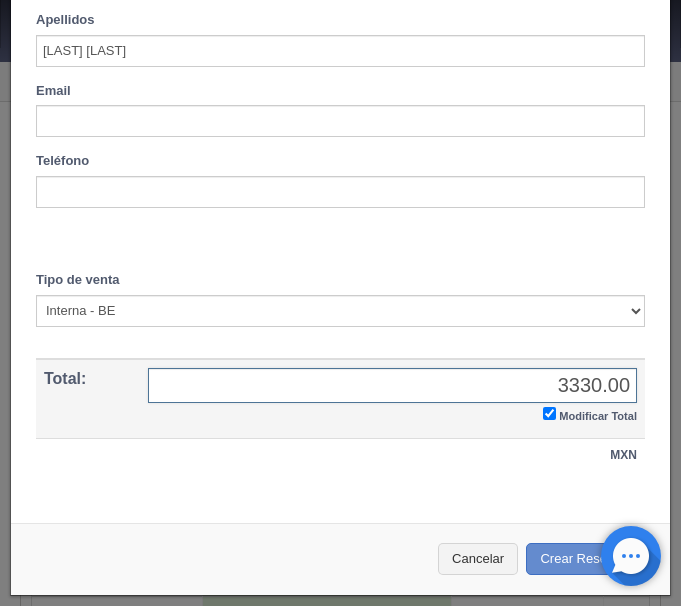 scroll, scrollTop: 746, scrollLeft: 0, axis: vertical 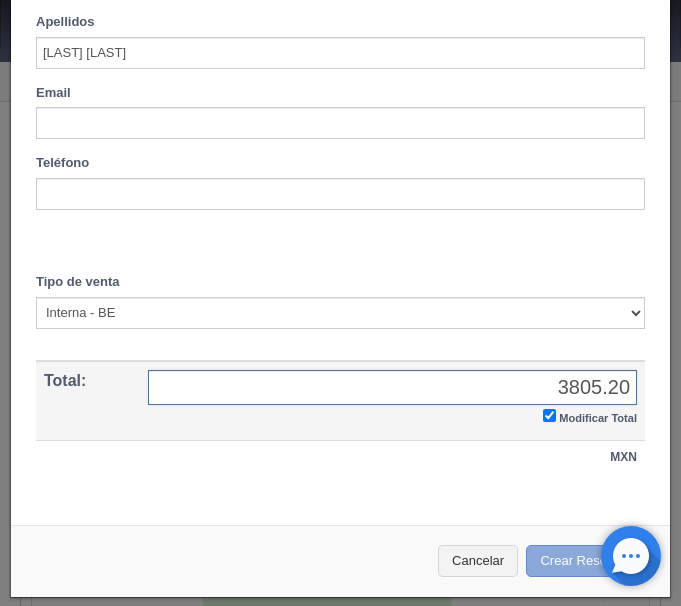 type on "3805.20" 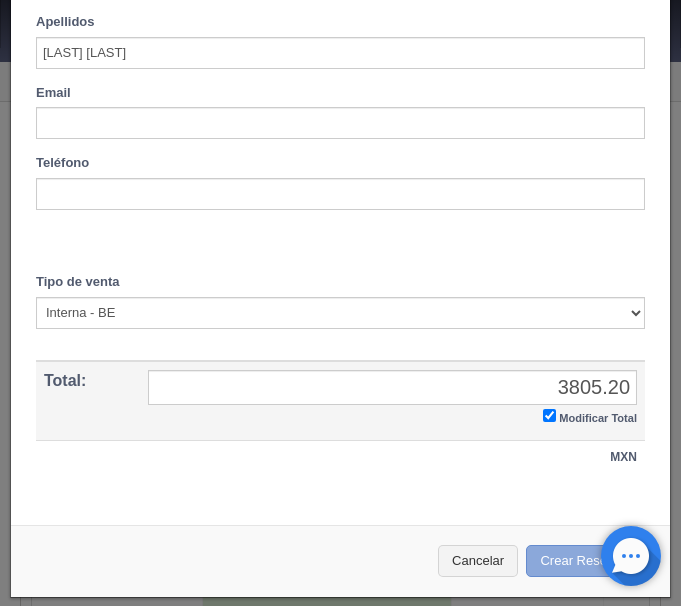 click on "Crear Reserva" at bounding box center [588, 561] 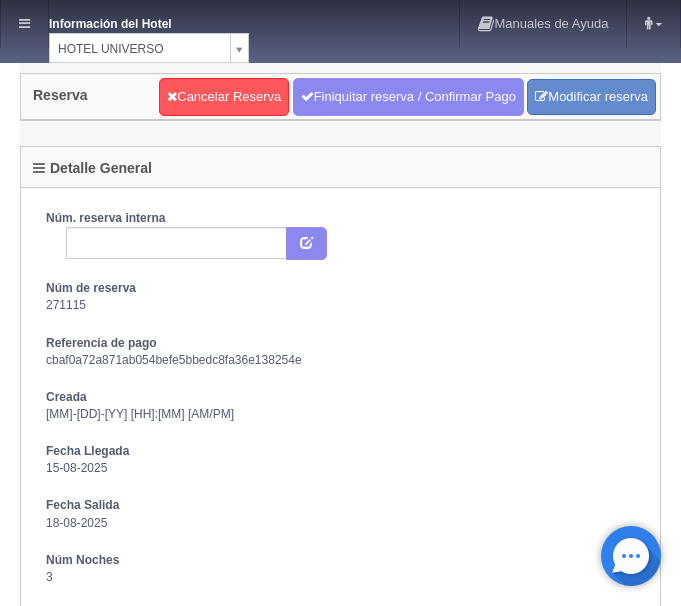 scroll, scrollTop: 0, scrollLeft: 0, axis: both 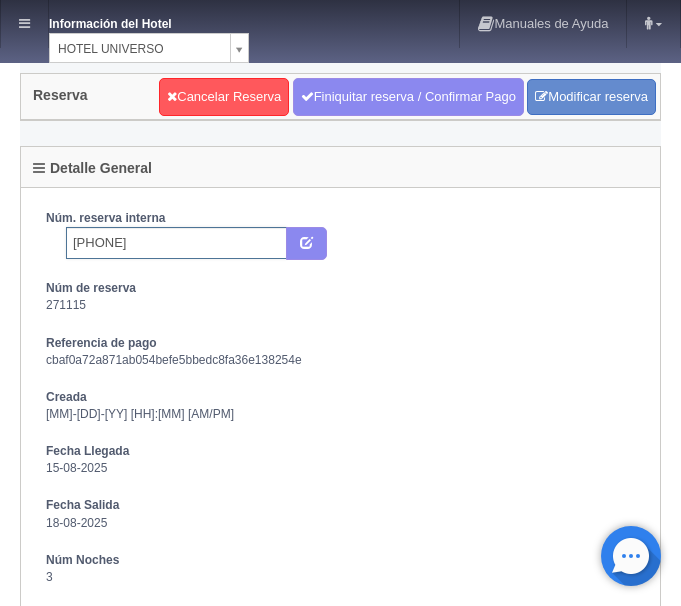 click on "6545124040" at bounding box center (176, 243) 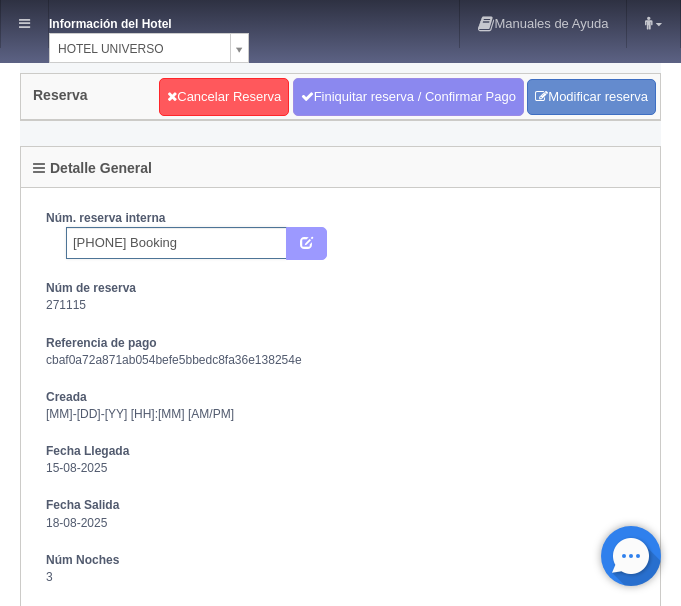 type on "[PHONE] Booking" 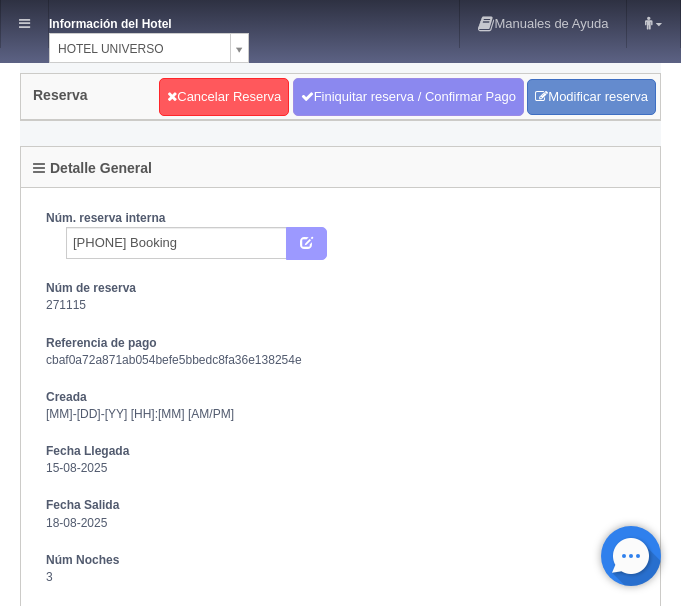 click at bounding box center [306, 244] 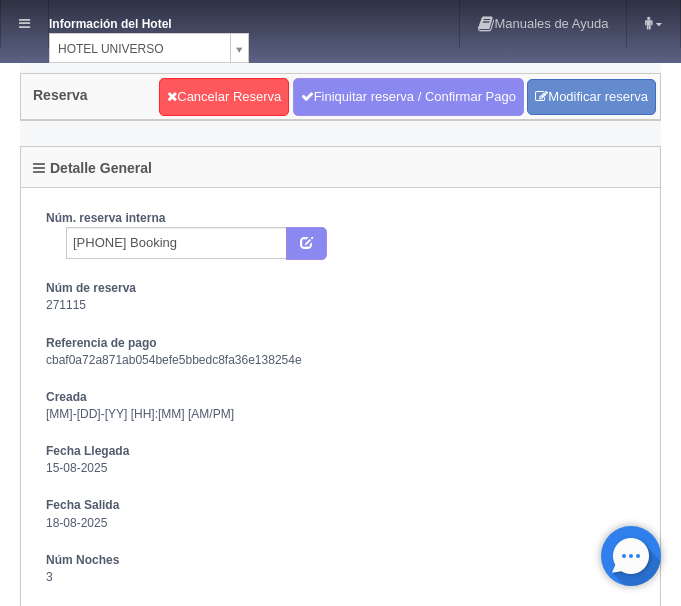 scroll, scrollTop: 0, scrollLeft: 0, axis: both 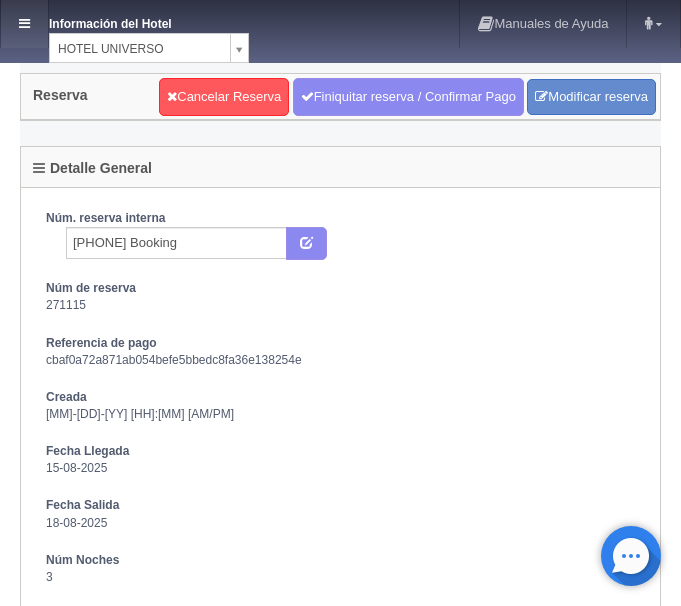 click at bounding box center (24, 23) 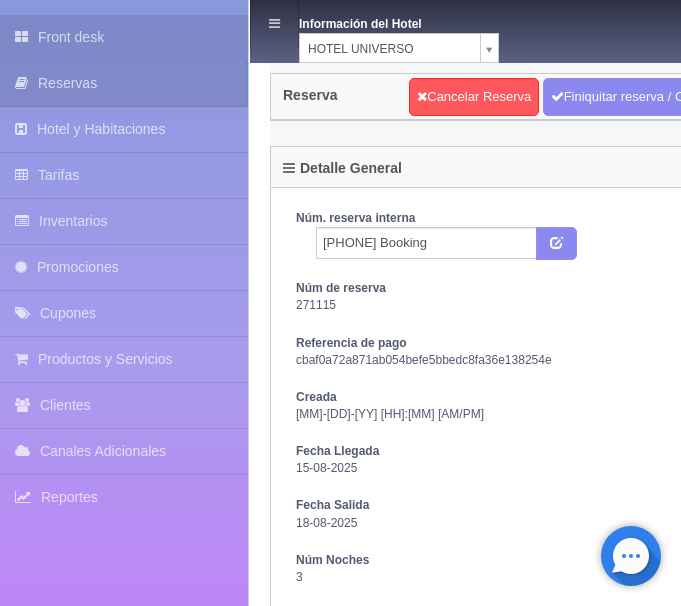 click at bounding box center [26, 37] 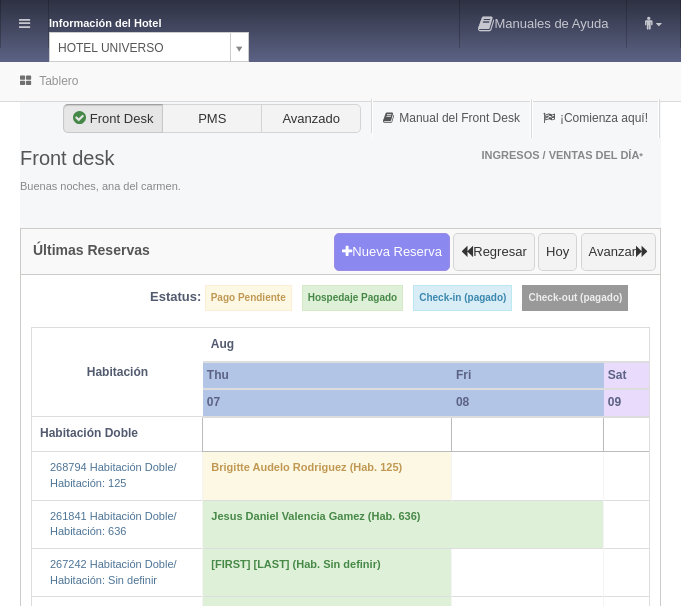 scroll, scrollTop: 0, scrollLeft: 0, axis: both 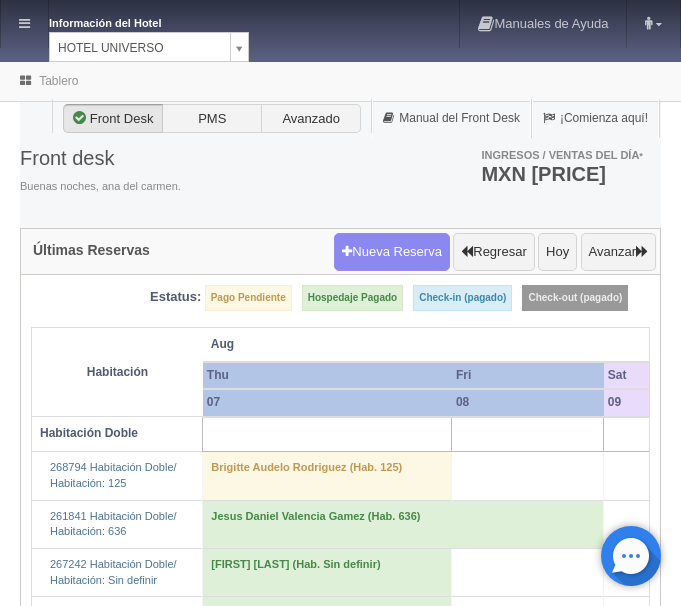click on "Información del Hotel
HOTEL UNIVERSO
HOTEL SAN FRANCISCO PLAZA
HOTEL UNIVERSO
Hotel Latino
Manuales de Ayuda
Actualizaciones recientes
ana del carmen
Mi Perfil
Salir / Log Out
Procesando...
Front desk
Reservas
Hotel y Habitaciones
Tarifas
Inventarios
Promociones
Cupones
Productos y Servicios" at bounding box center [340, 3151] 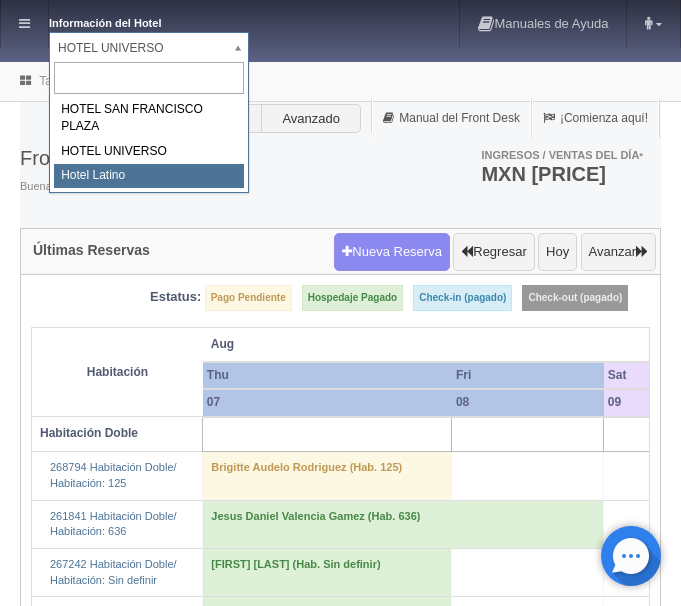 select on "625" 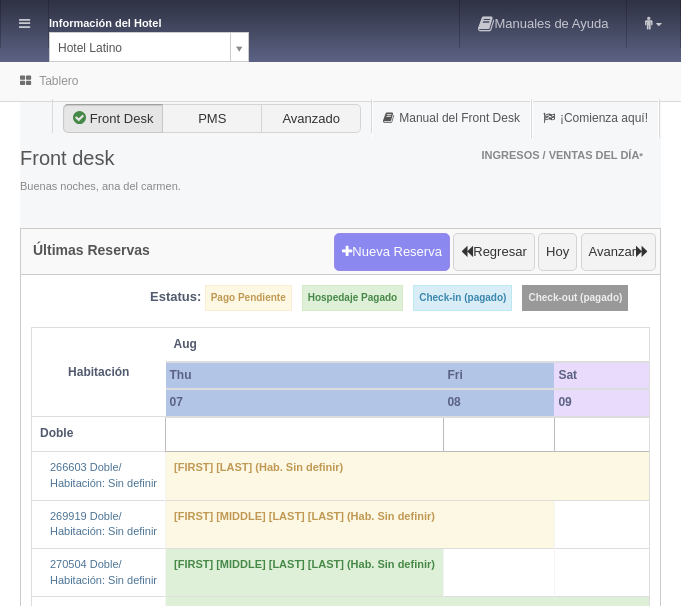 scroll, scrollTop: 0, scrollLeft: 0, axis: both 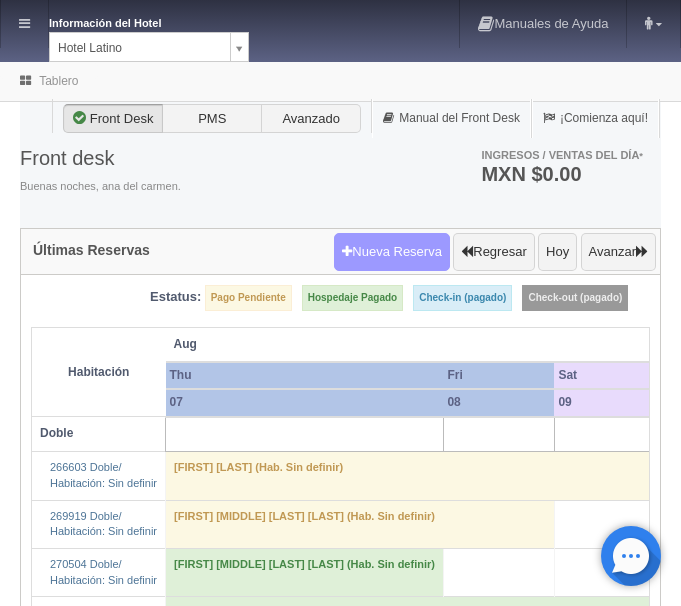 click on "Nueva Reserva" at bounding box center [392, 252] 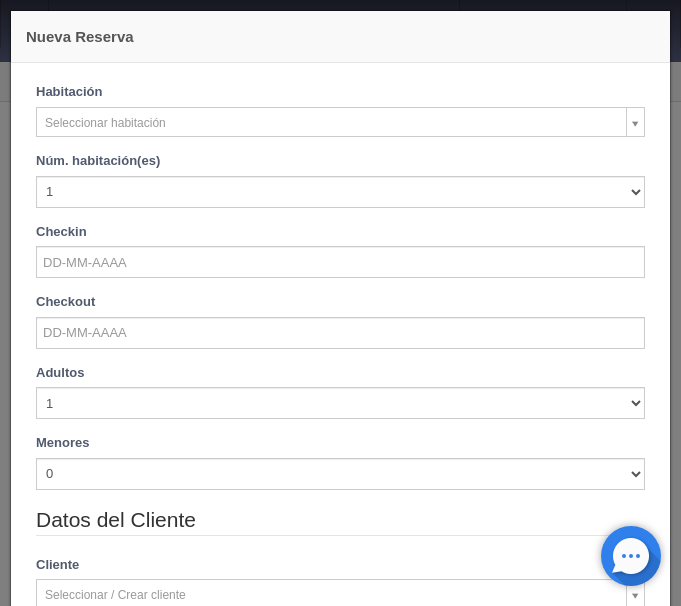 checkbox on "false" 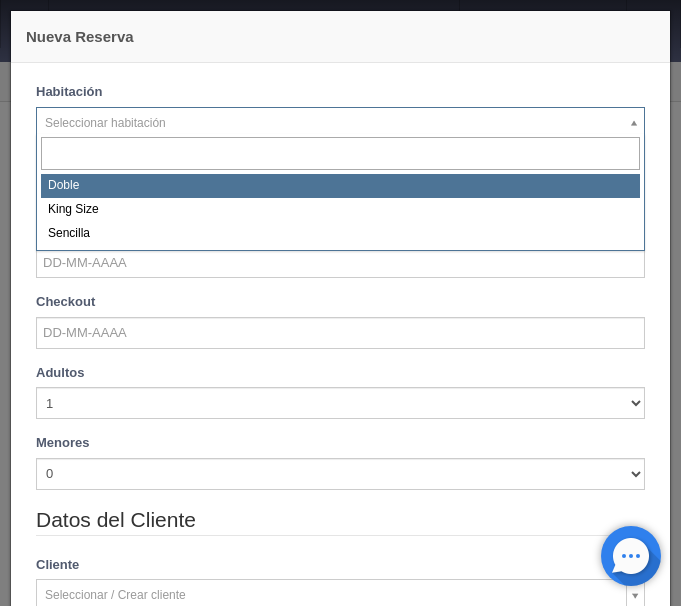 select on "2159" 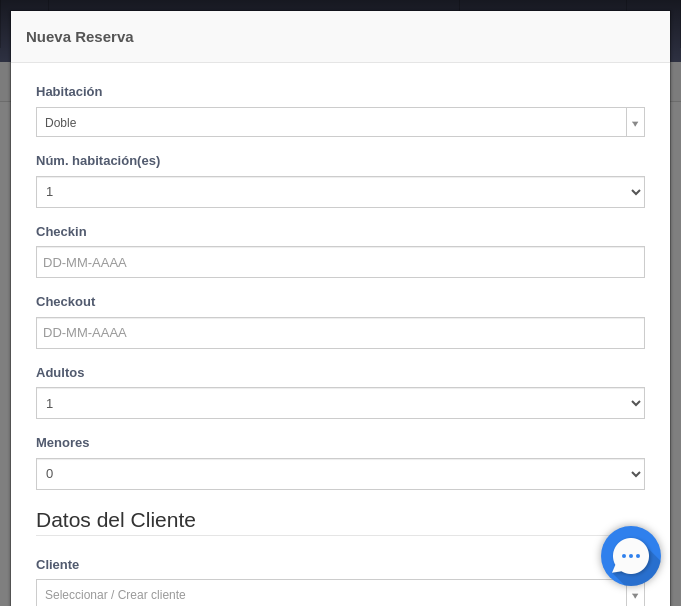 checkbox on "false" 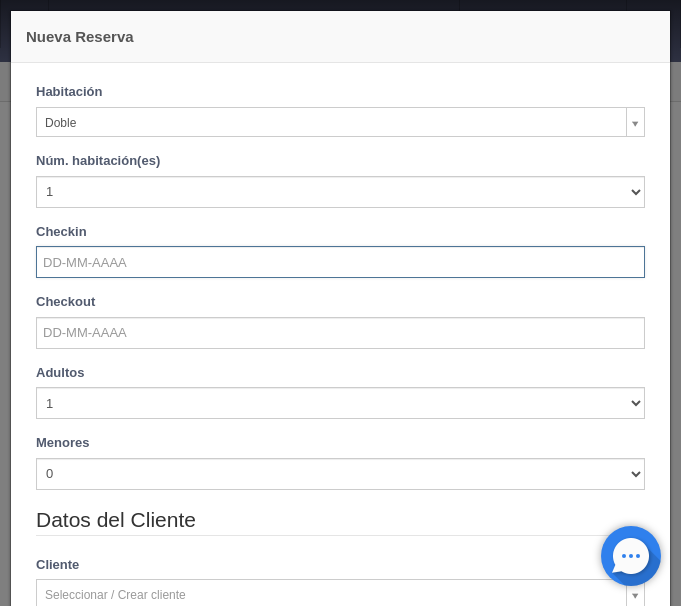click at bounding box center (340, 262) 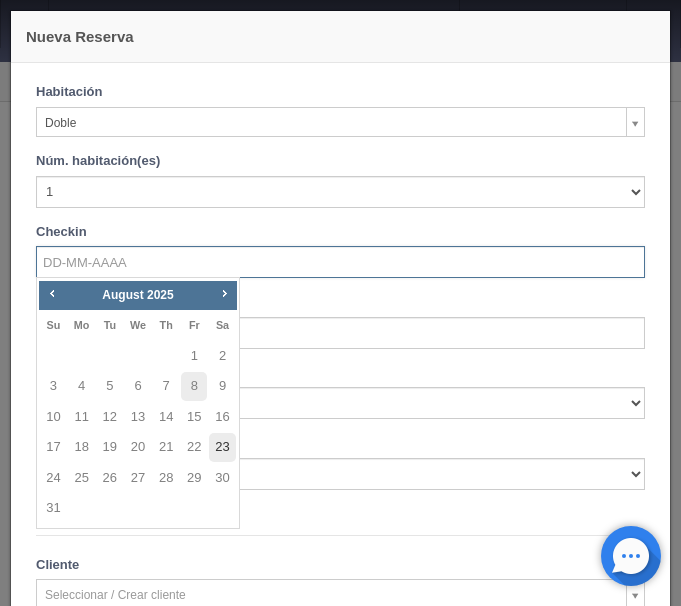 click on "23" at bounding box center [222, 447] 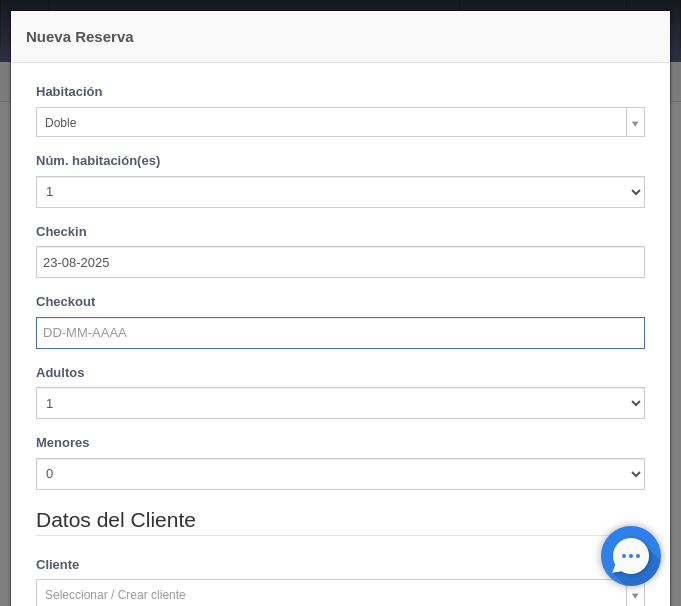 click at bounding box center [340, 333] 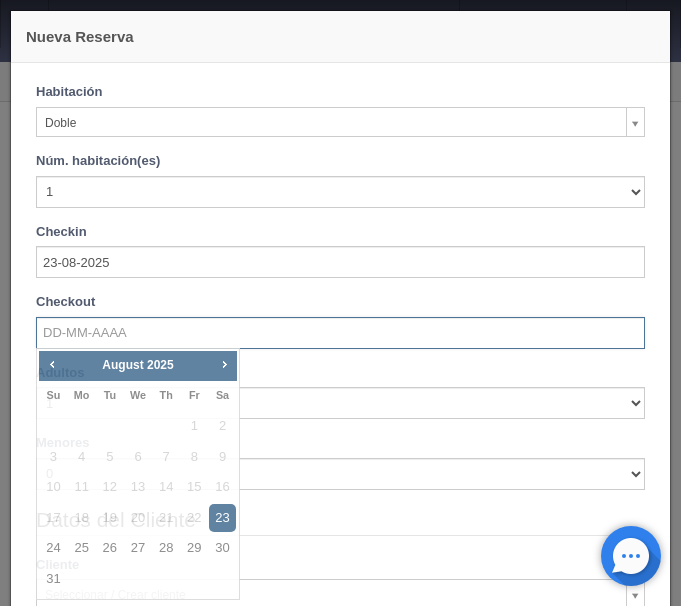 checkbox on "false" 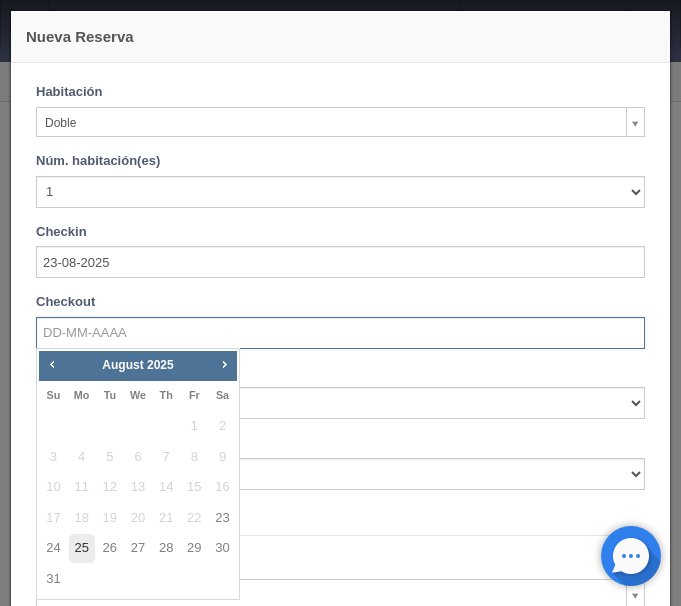 click on "25" at bounding box center [82, 548] 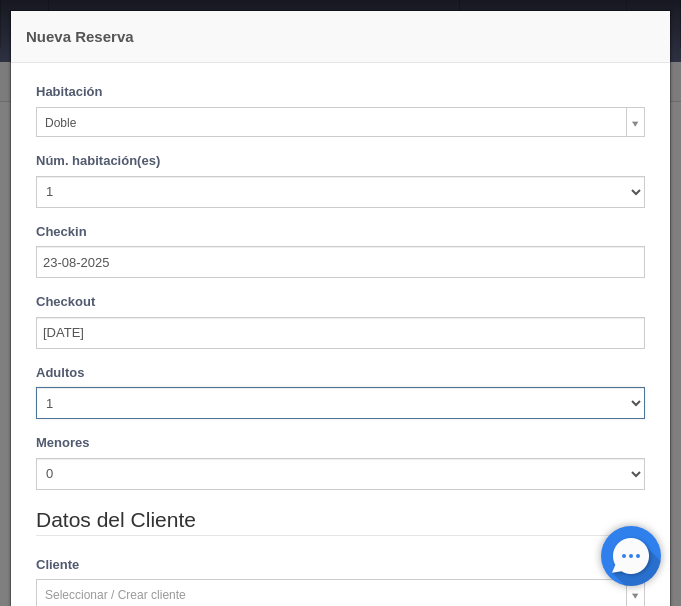 click on "1
2
3
4
5
6
7
8
9
10" at bounding box center [340, 403] 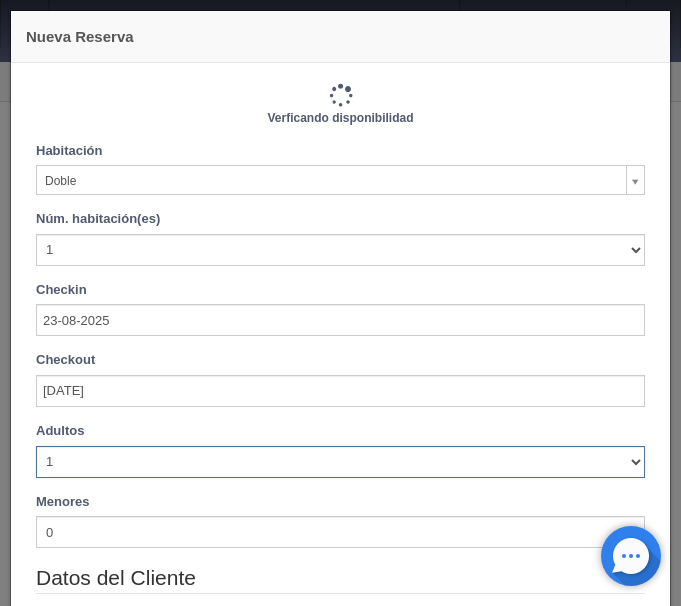 type on "1540.00" 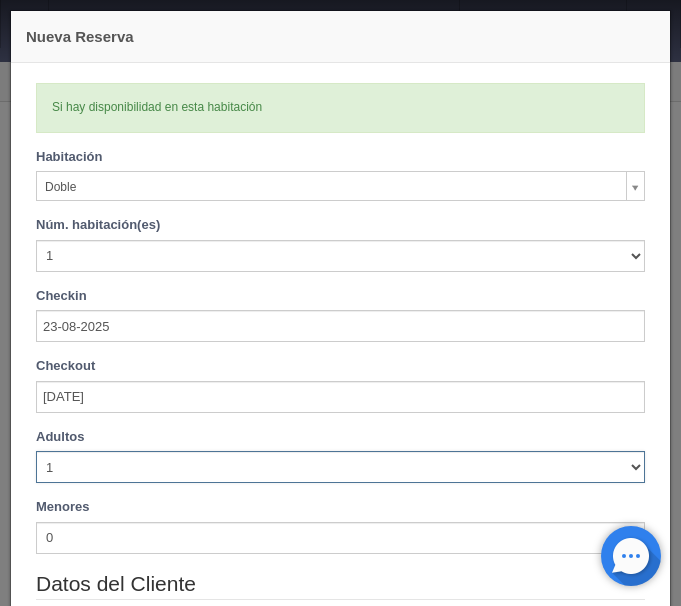 select on "4" 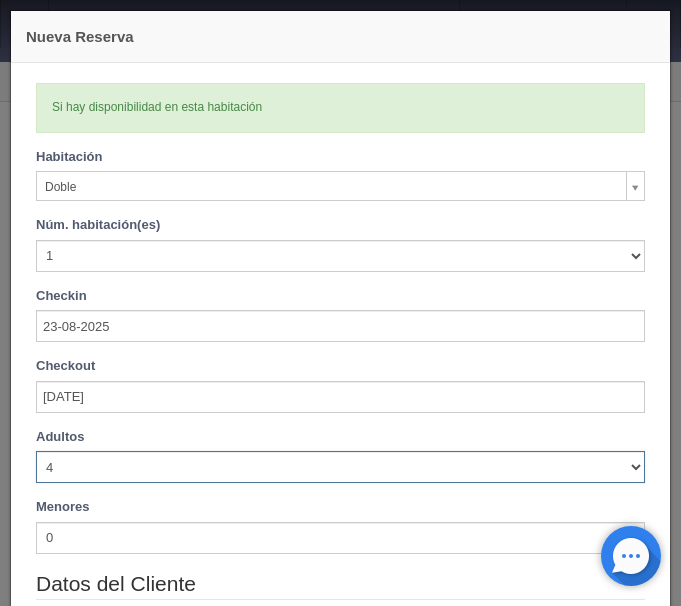 click on "4" at bounding box center [0, 0] 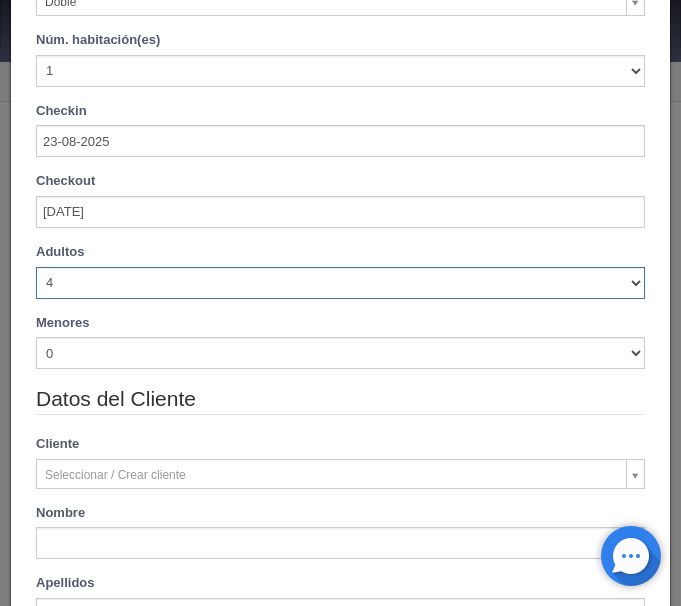 type on "1740.00" 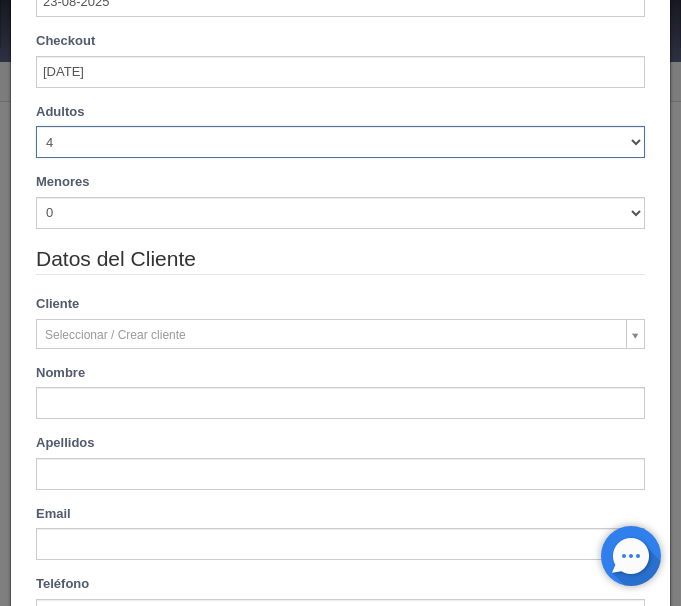 scroll, scrollTop: 342, scrollLeft: 0, axis: vertical 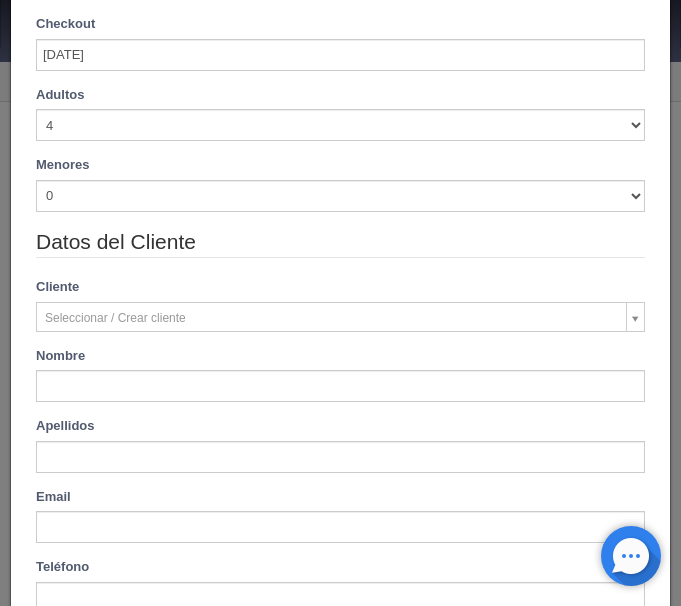 type on "[FIRST]" 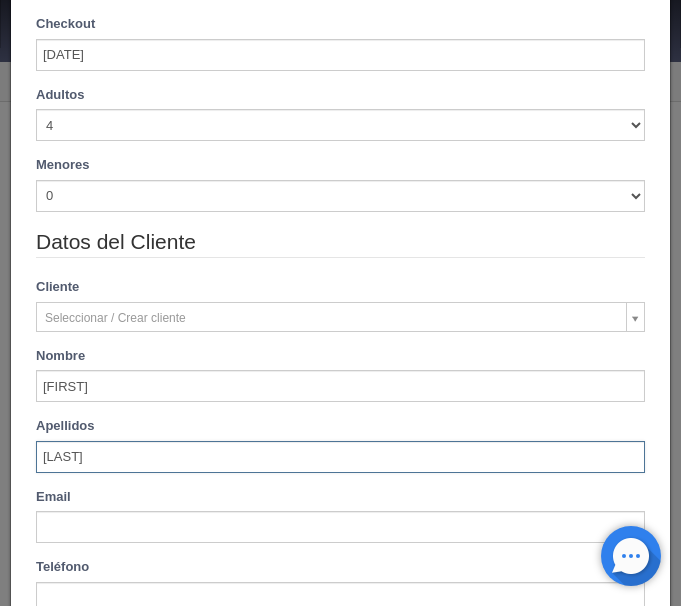 click on "Pére" at bounding box center [340, 457] 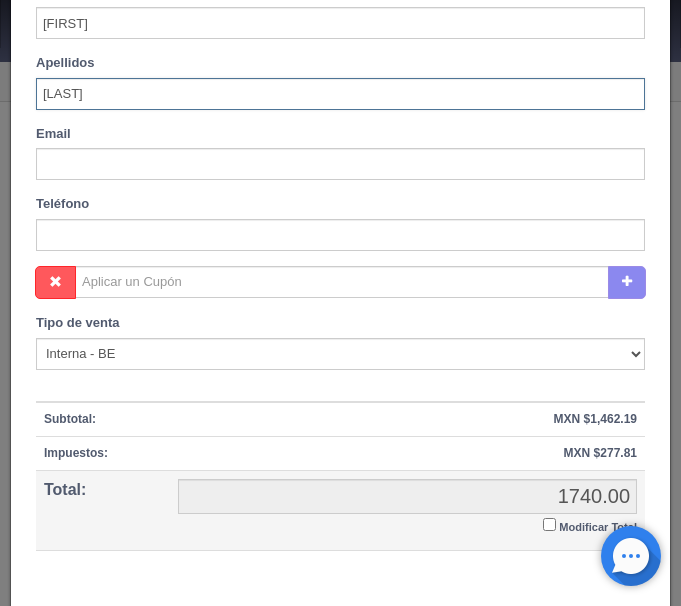 scroll, scrollTop: 762, scrollLeft: 0, axis: vertical 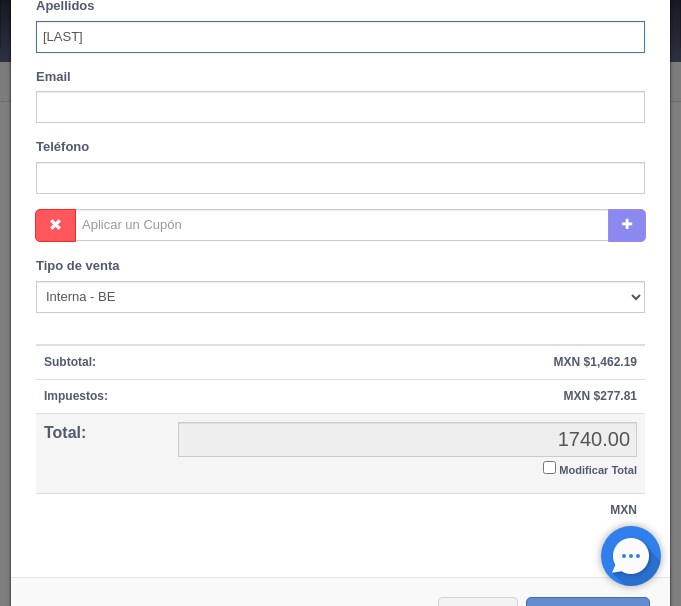 type on "[LAST]" 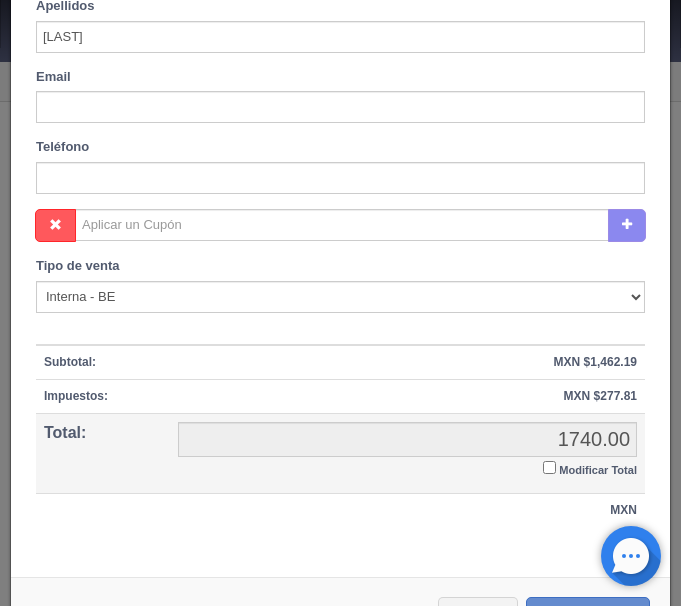 click on "Modificar Total" at bounding box center (549, 467) 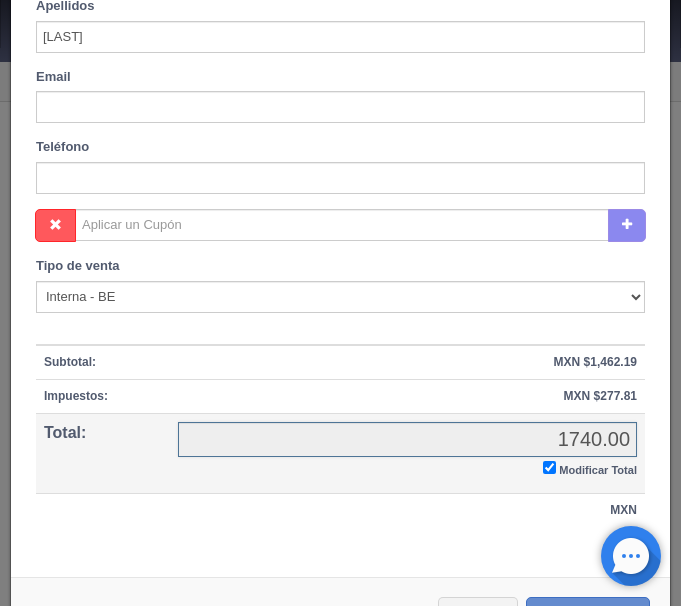 checkbox on "true" 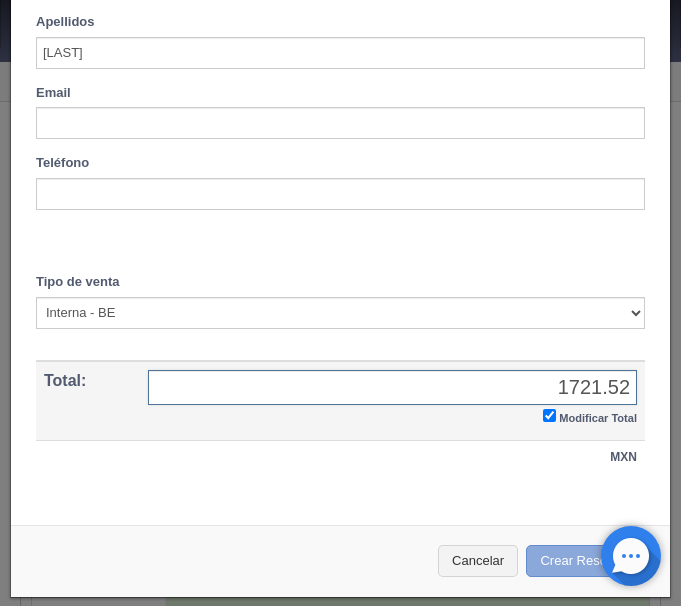 type on "1721.52" 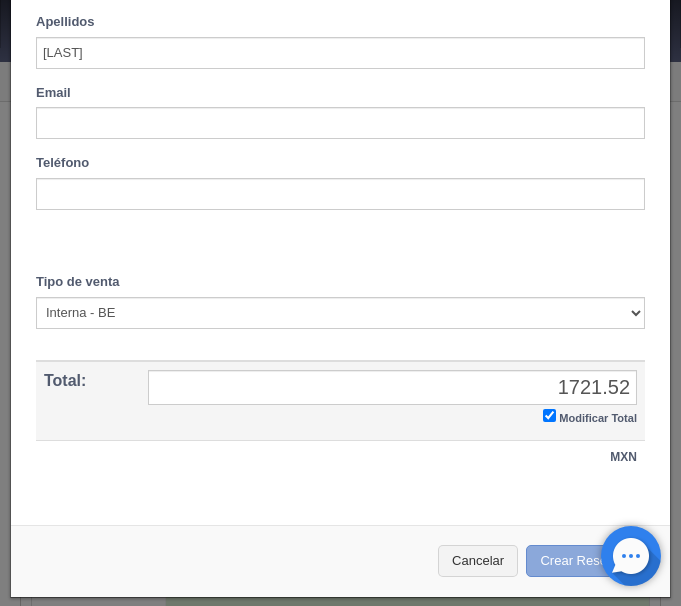 click on "Crear Reserva" at bounding box center (588, 561) 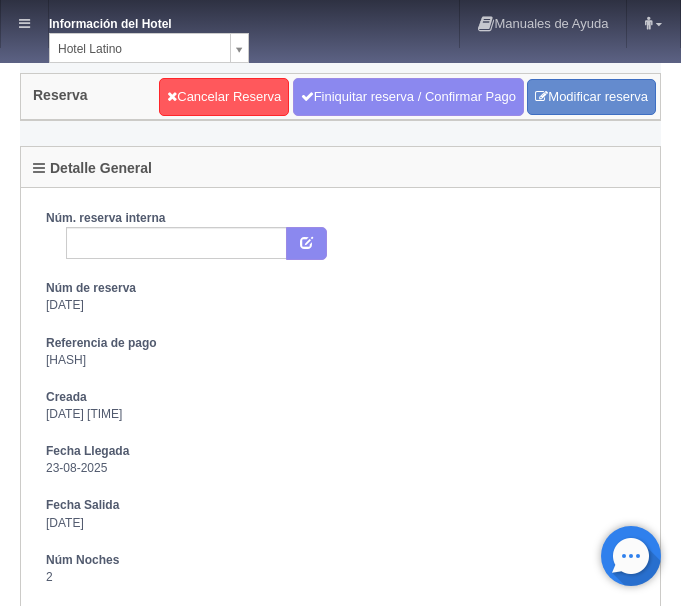 scroll, scrollTop: 0, scrollLeft: 0, axis: both 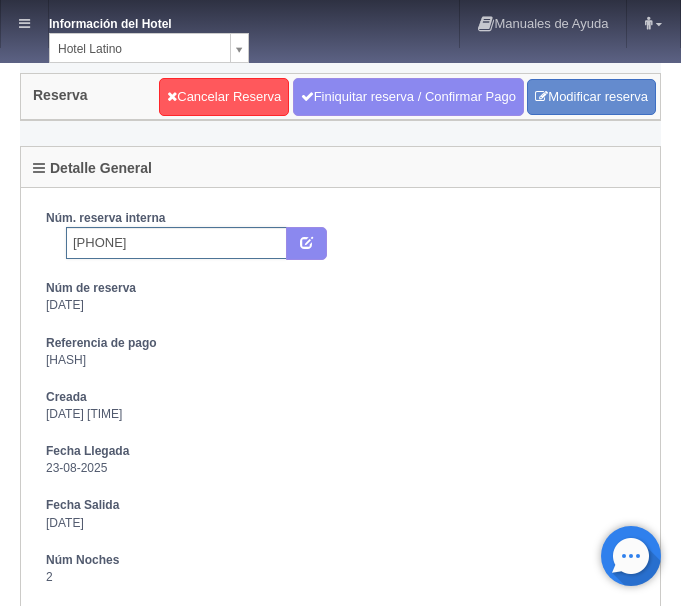 click on "6739409526" at bounding box center (176, 243) 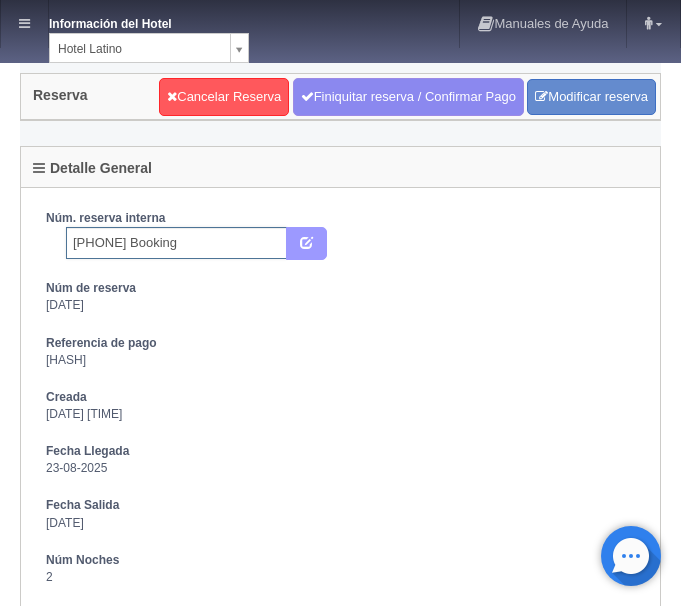 type on "6739409526 Booking" 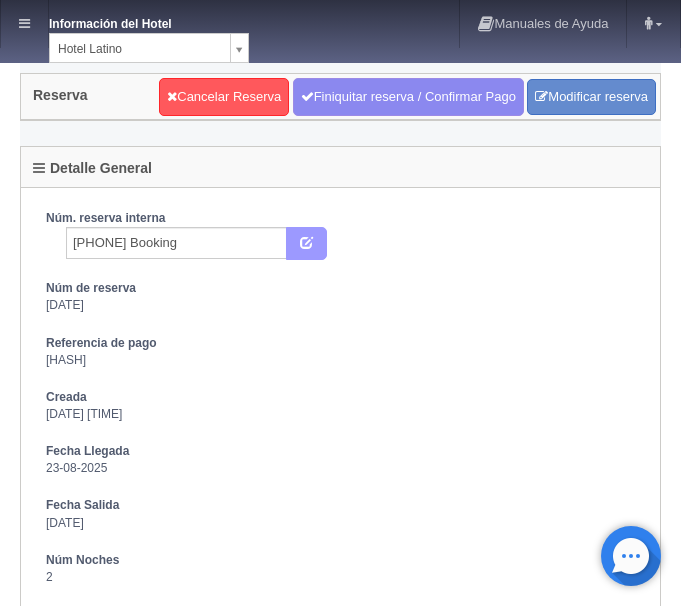 click at bounding box center [306, 244] 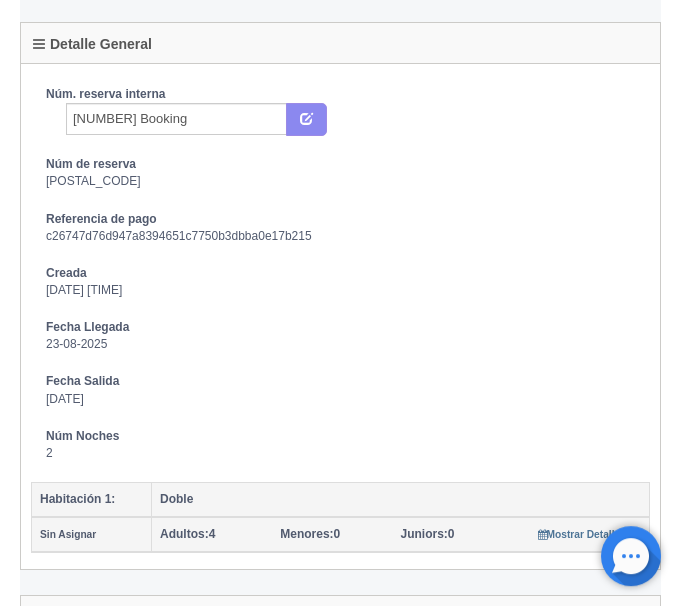 scroll, scrollTop: 0, scrollLeft: 0, axis: both 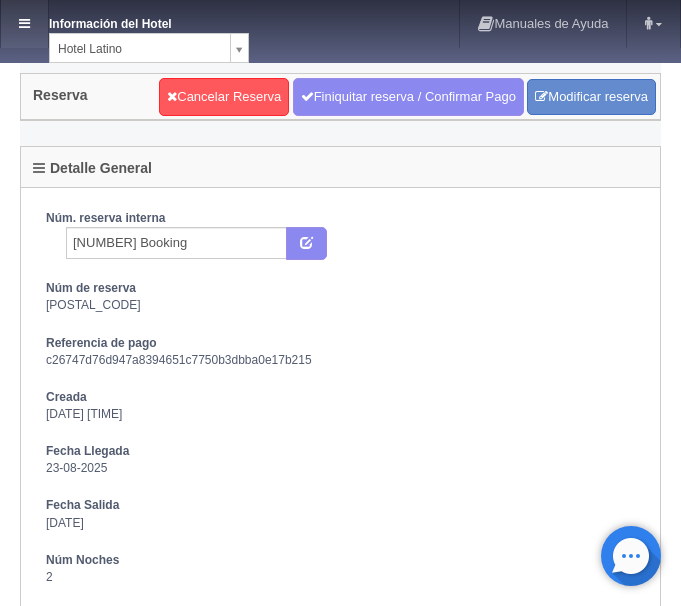 click at bounding box center [24, 24] 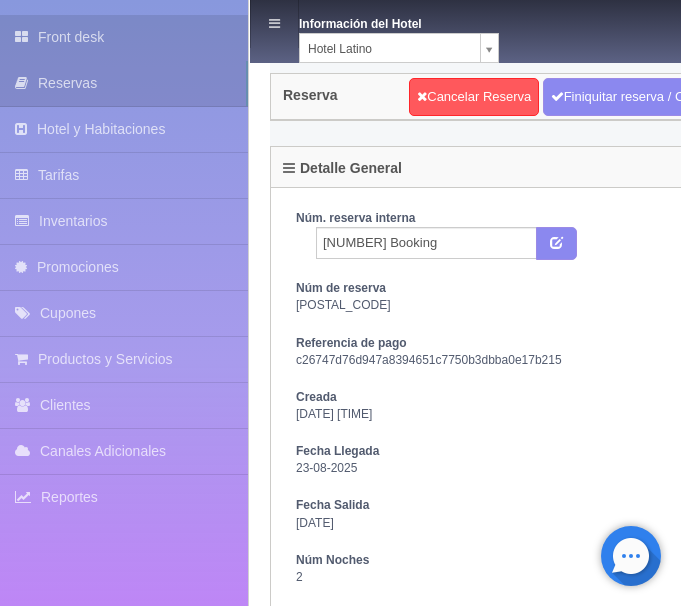 click on "Front desk" at bounding box center [124, 37] 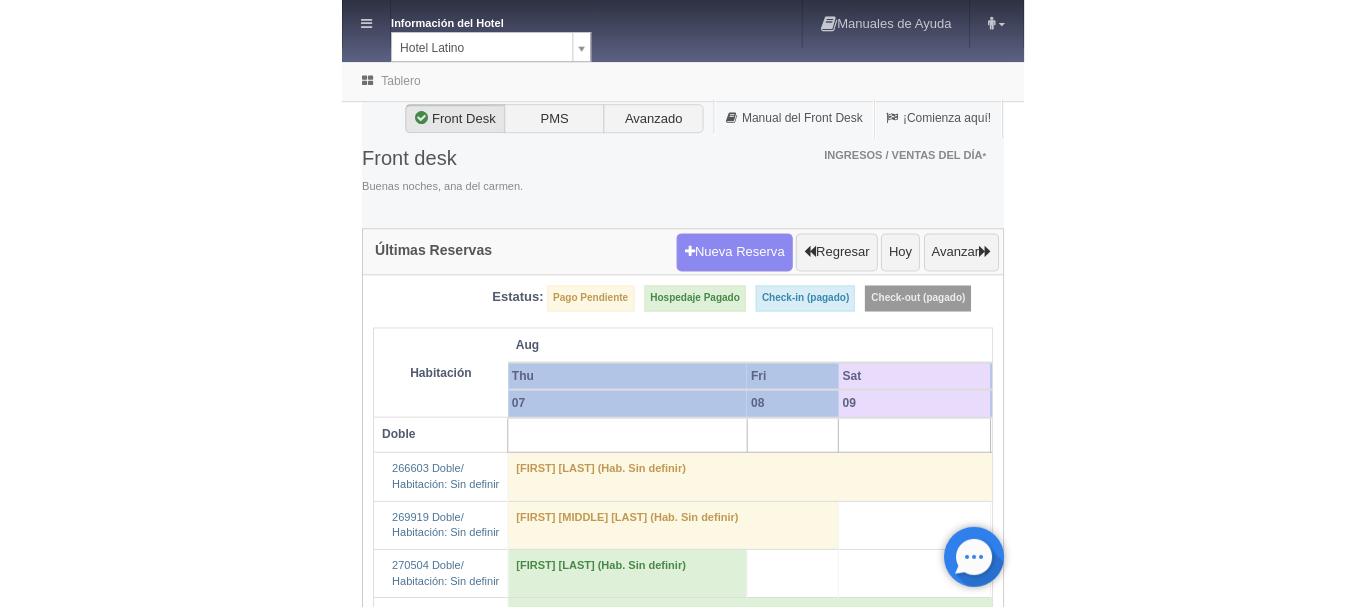scroll, scrollTop: 0, scrollLeft: 0, axis: both 